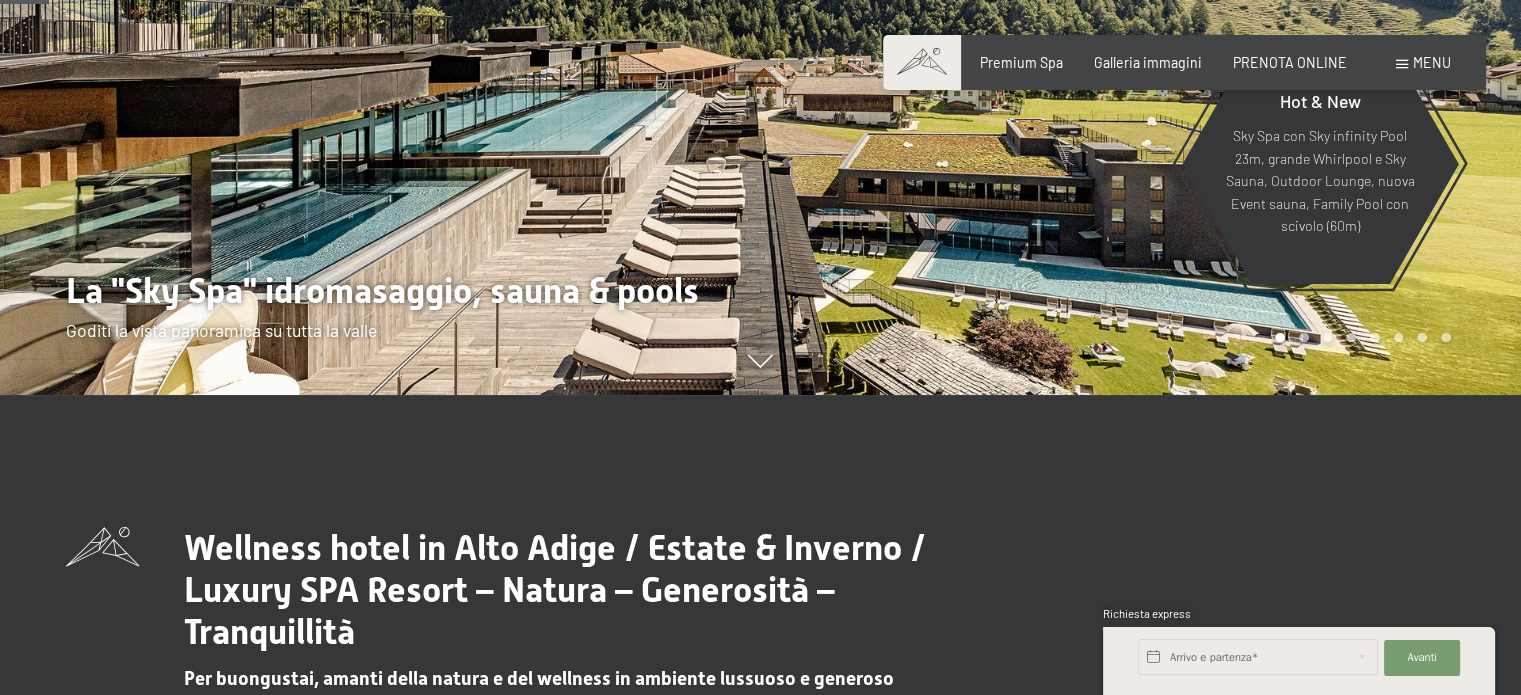 scroll, scrollTop: 0, scrollLeft: 0, axis: both 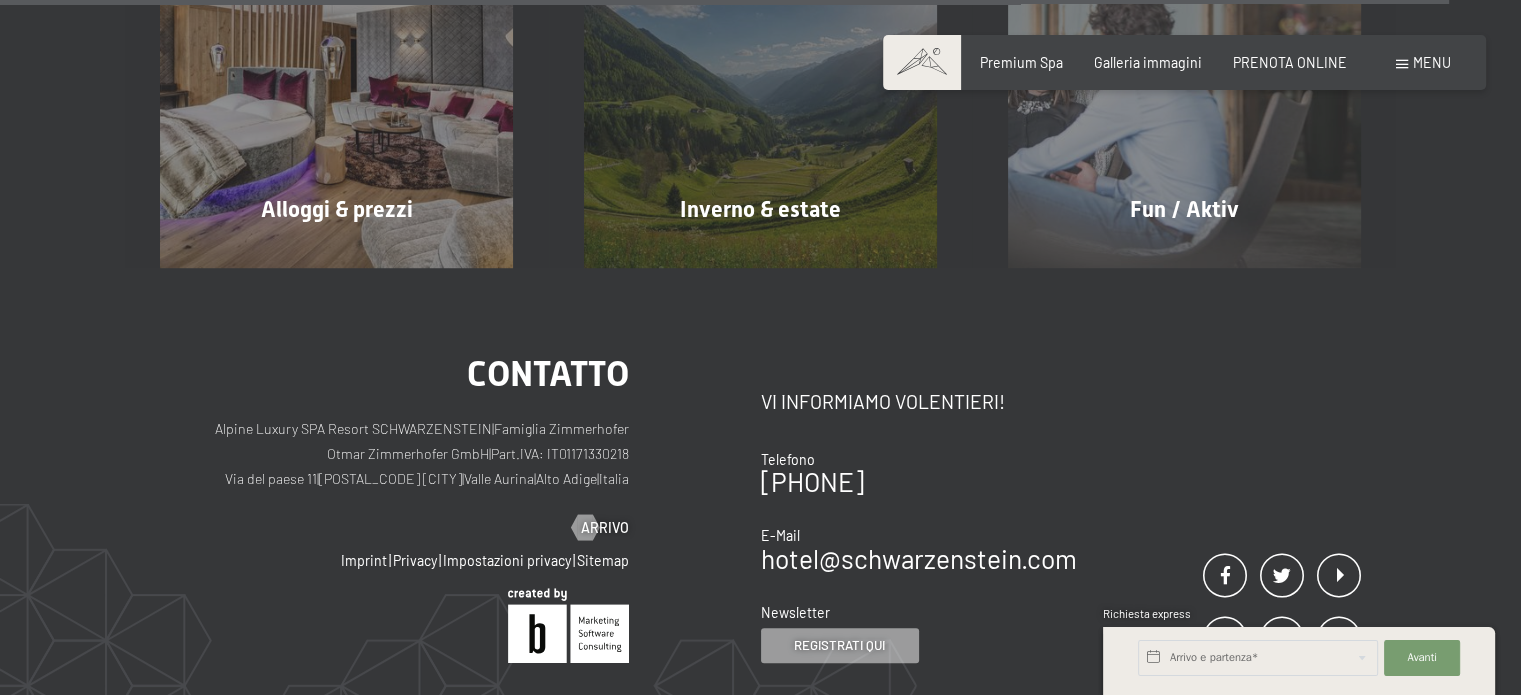 click on "Menu" at bounding box center (1432, 62) 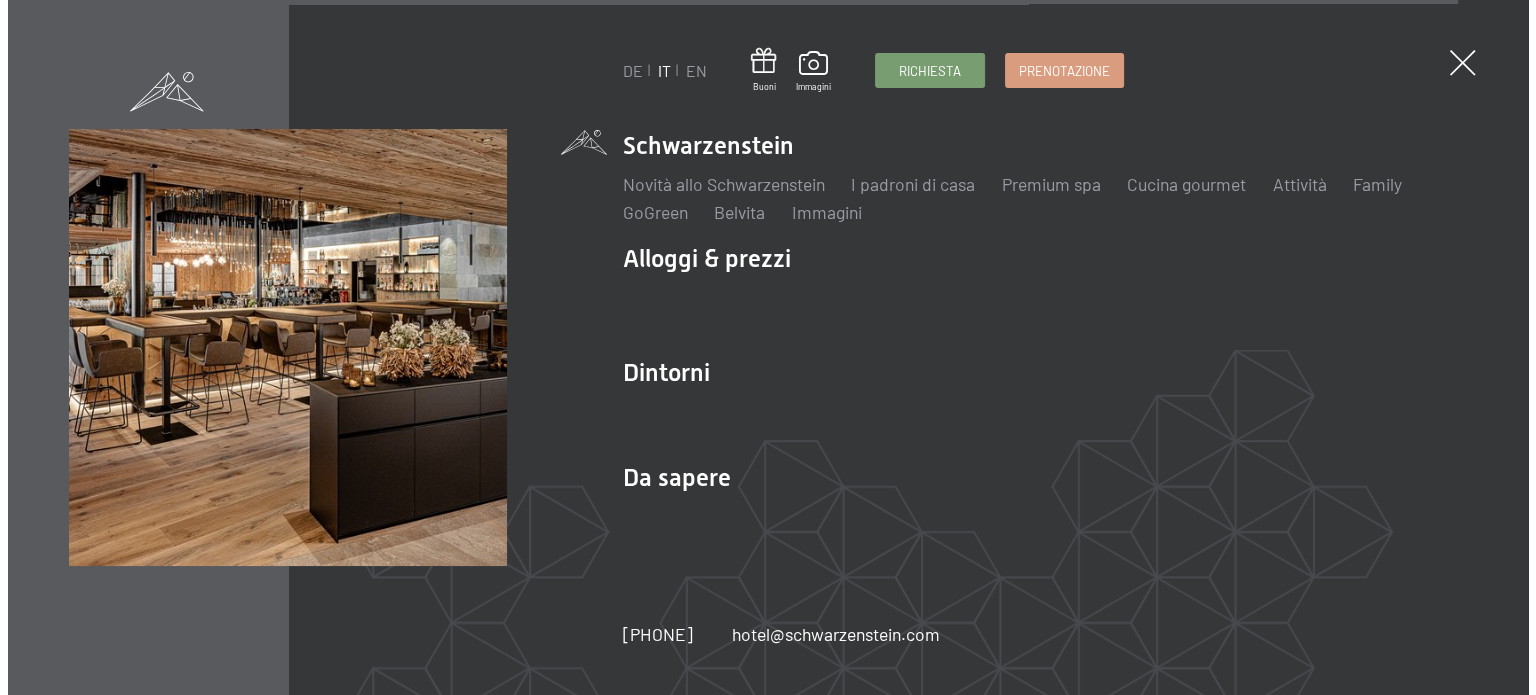 scroll, scrollTop: 8149, scrollLeft: 0, axis: vertical 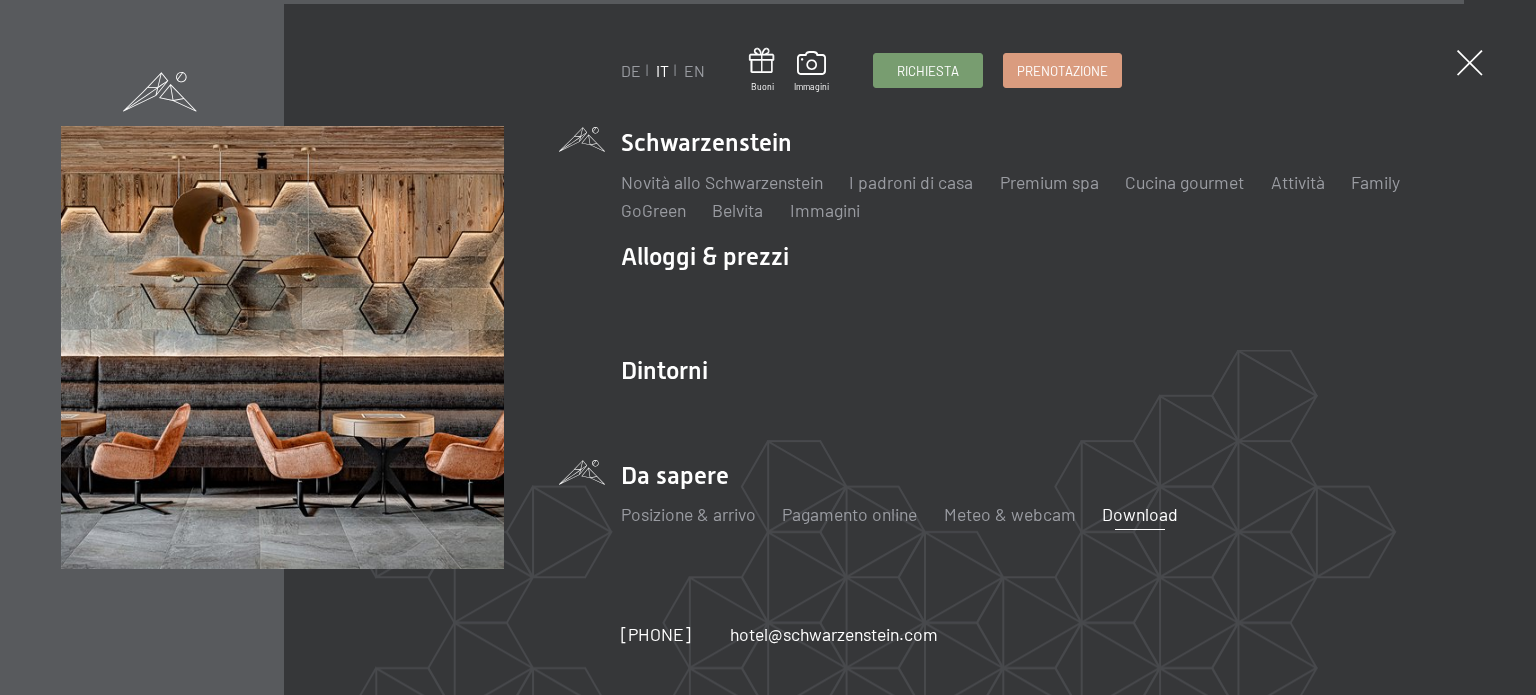 click on "Download" at bounding box center [1140, 514] 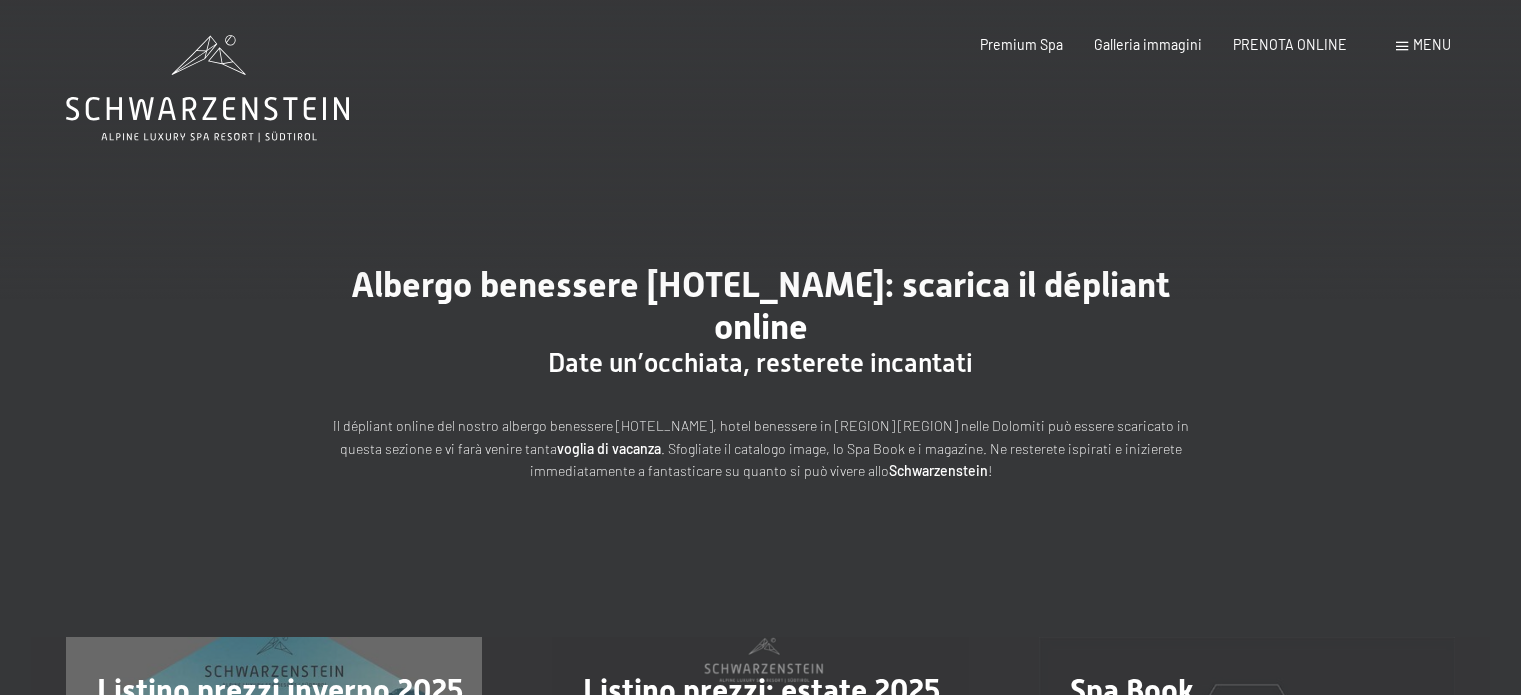 scroll, scrollTop: 0, scrollLeft: 0, axis: both 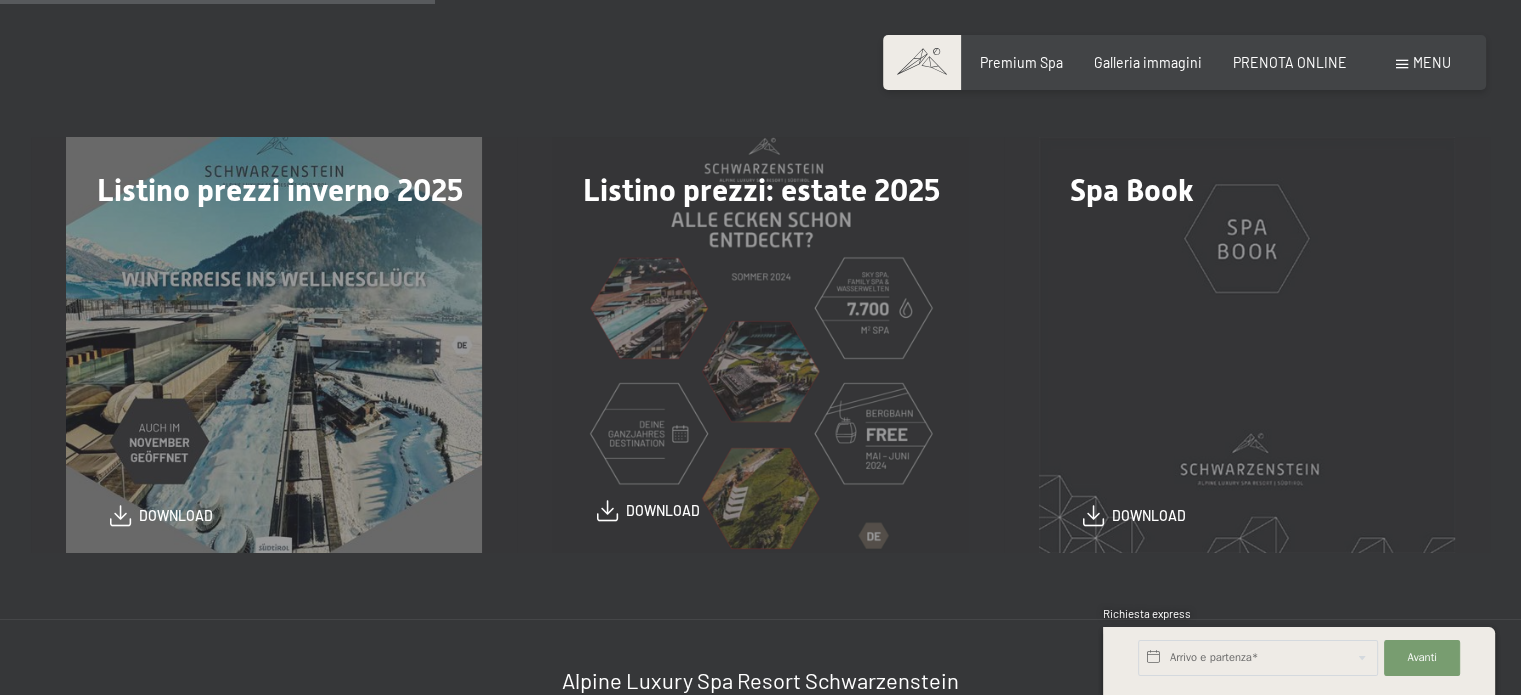 click on "download" at bounding box center (663, 511) 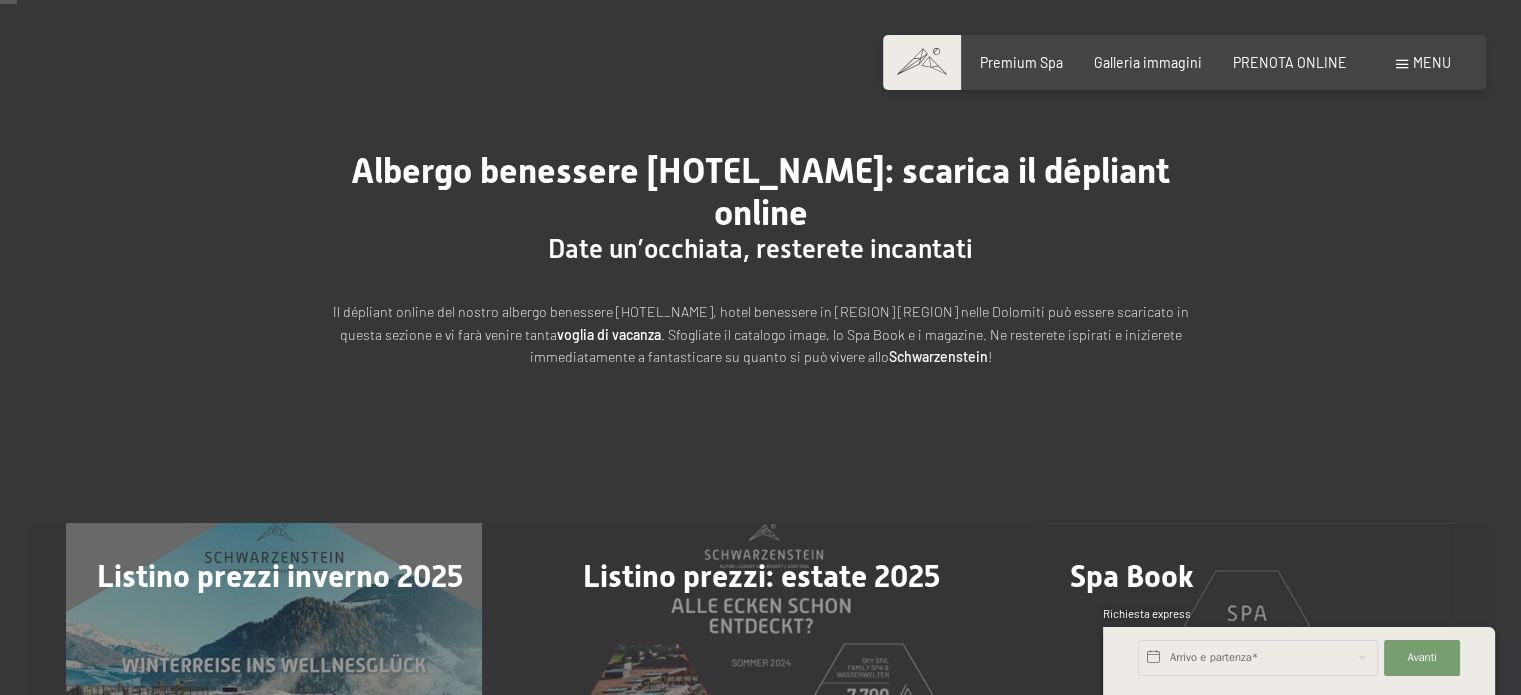 scroll, scrollTop: 0, scrollLeft: 0, axis: both 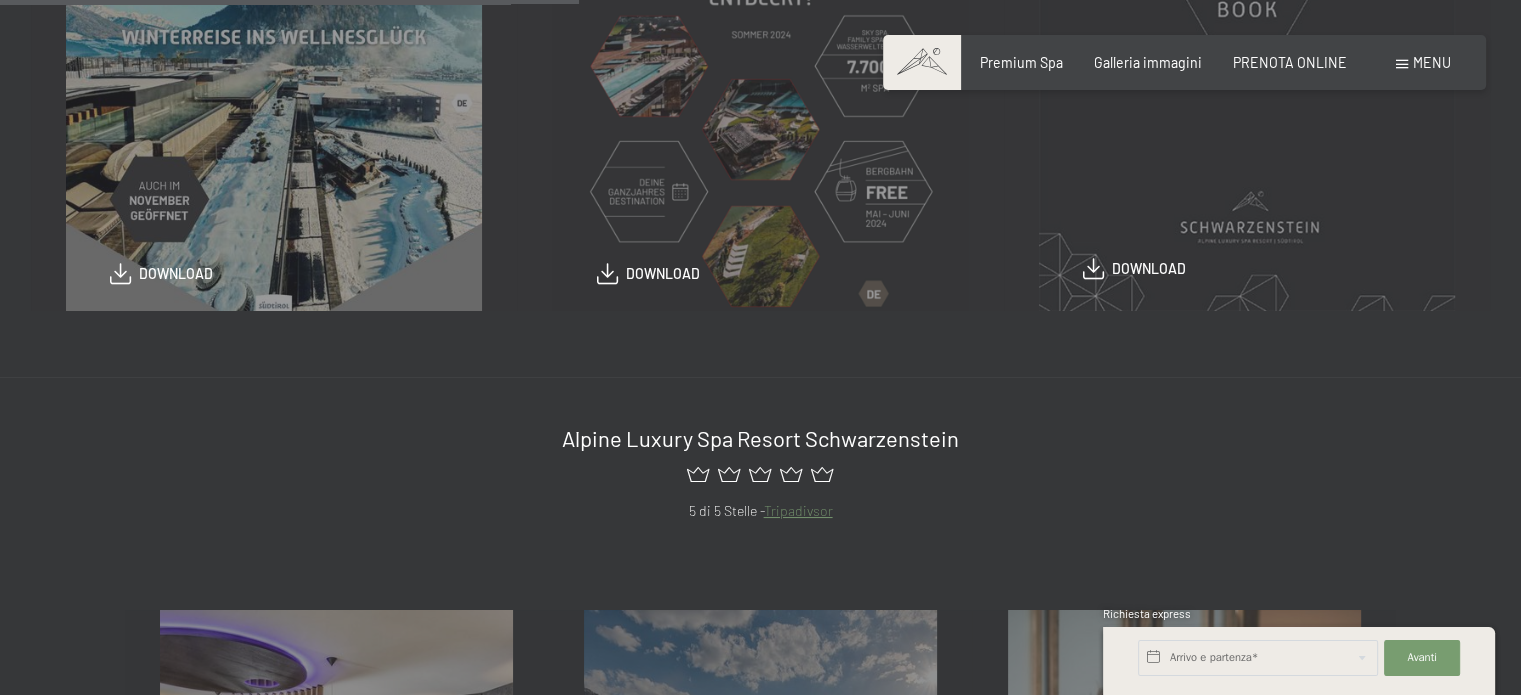 click on "download" at bounding box center [1149, 269] 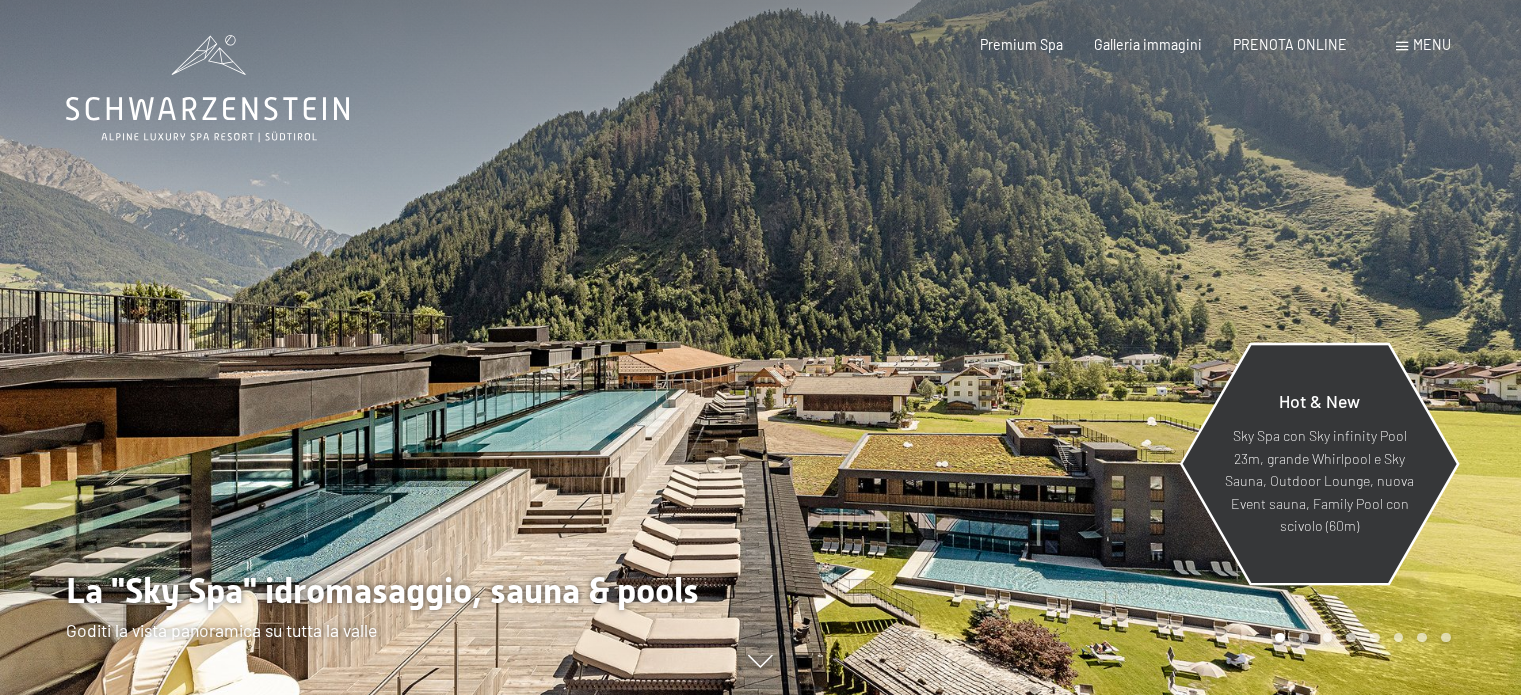 scroll, scrollTop: 0, scrollLeft: 0, axis: both 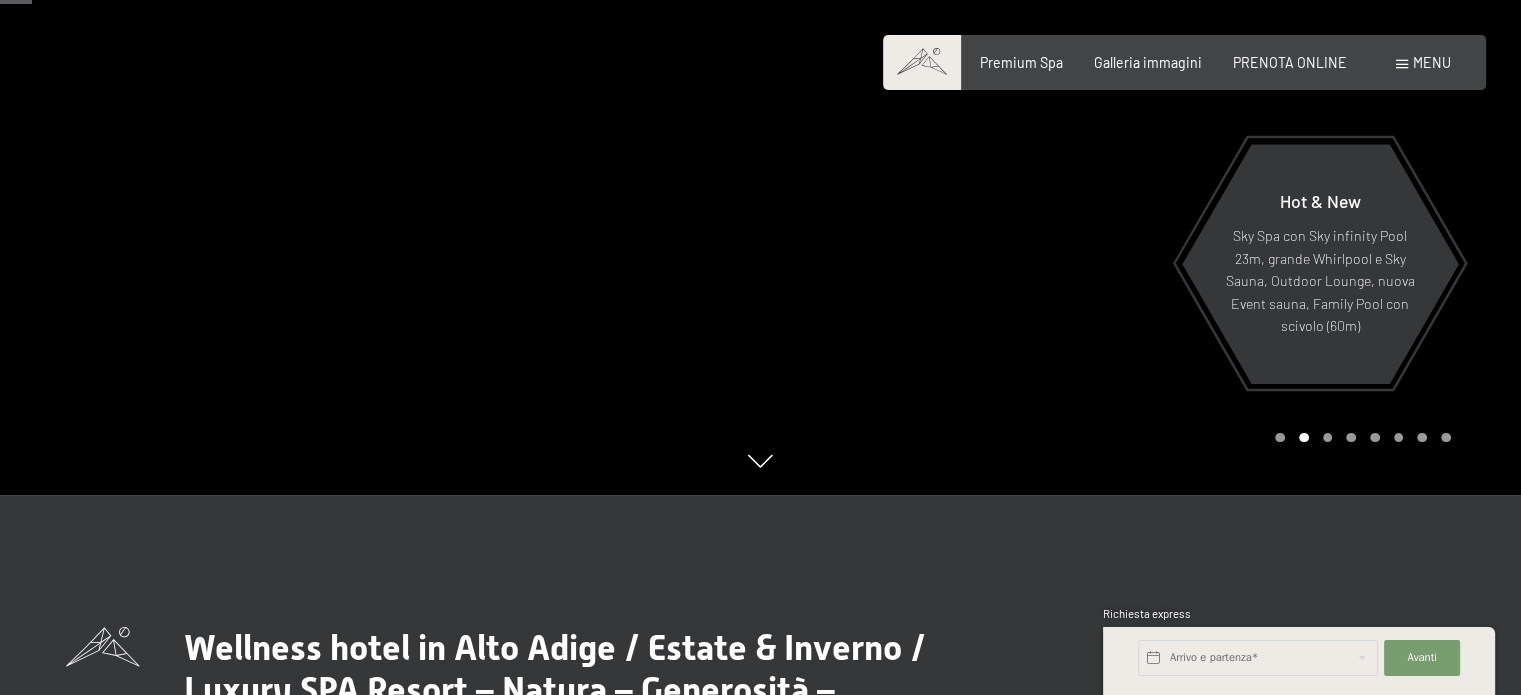 click at bounding box center [760, 461] 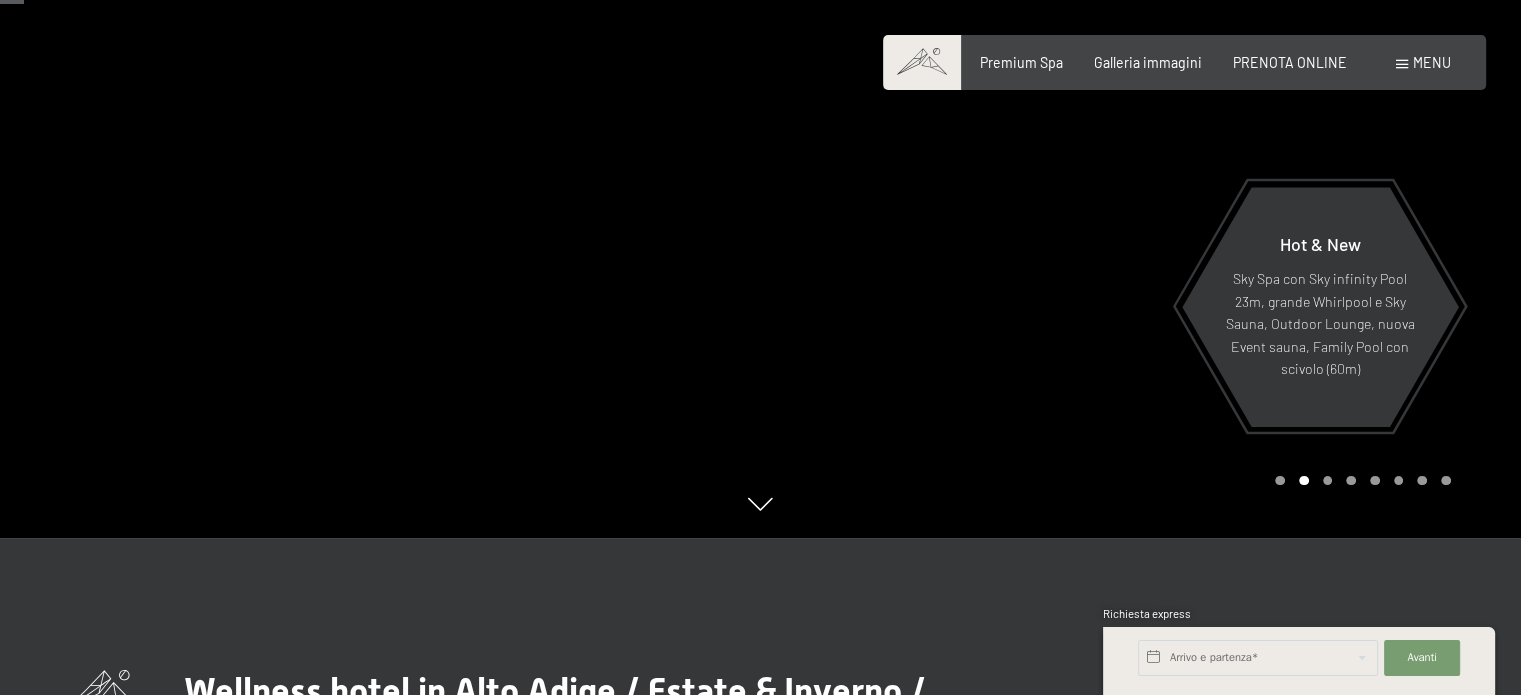 scroll, scrollTop: 150, scrollLeft: 0, axis: vertical 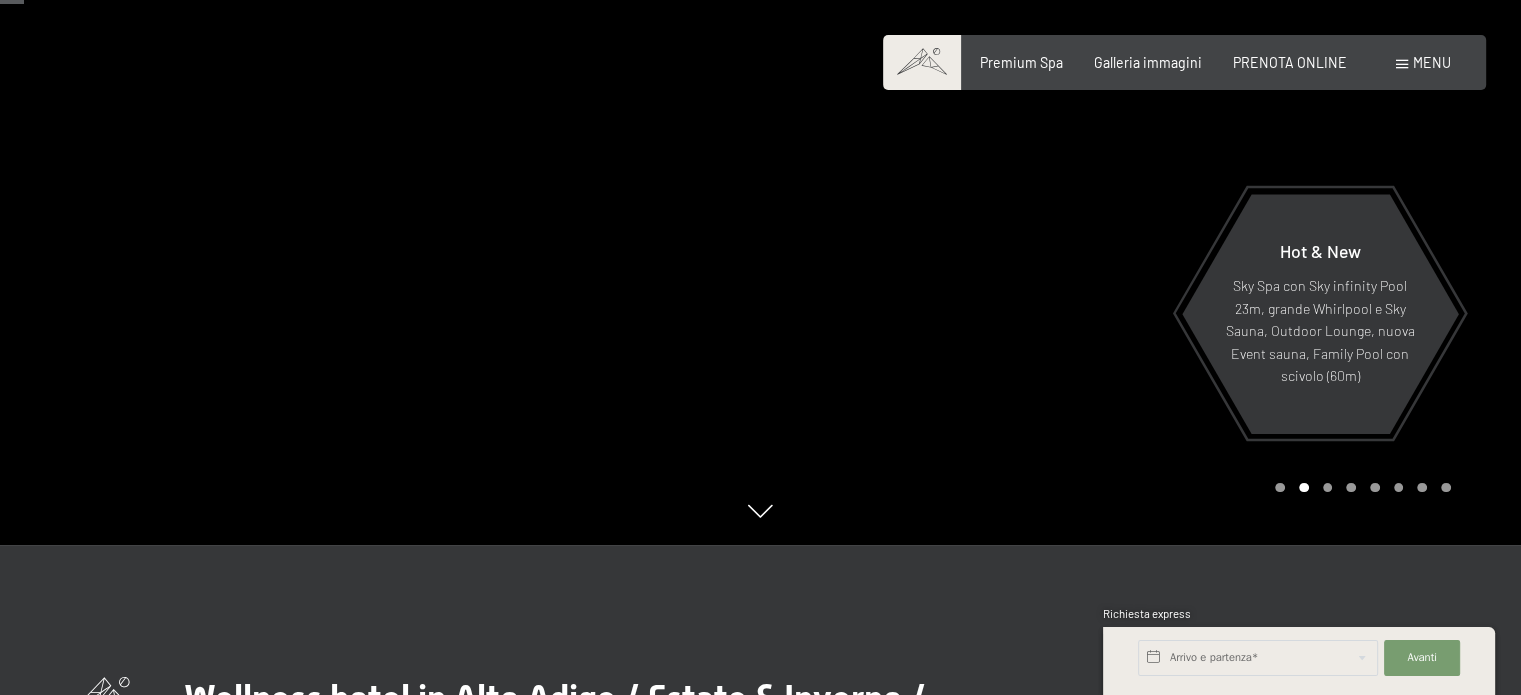 click at bounding box center (1141, 197) 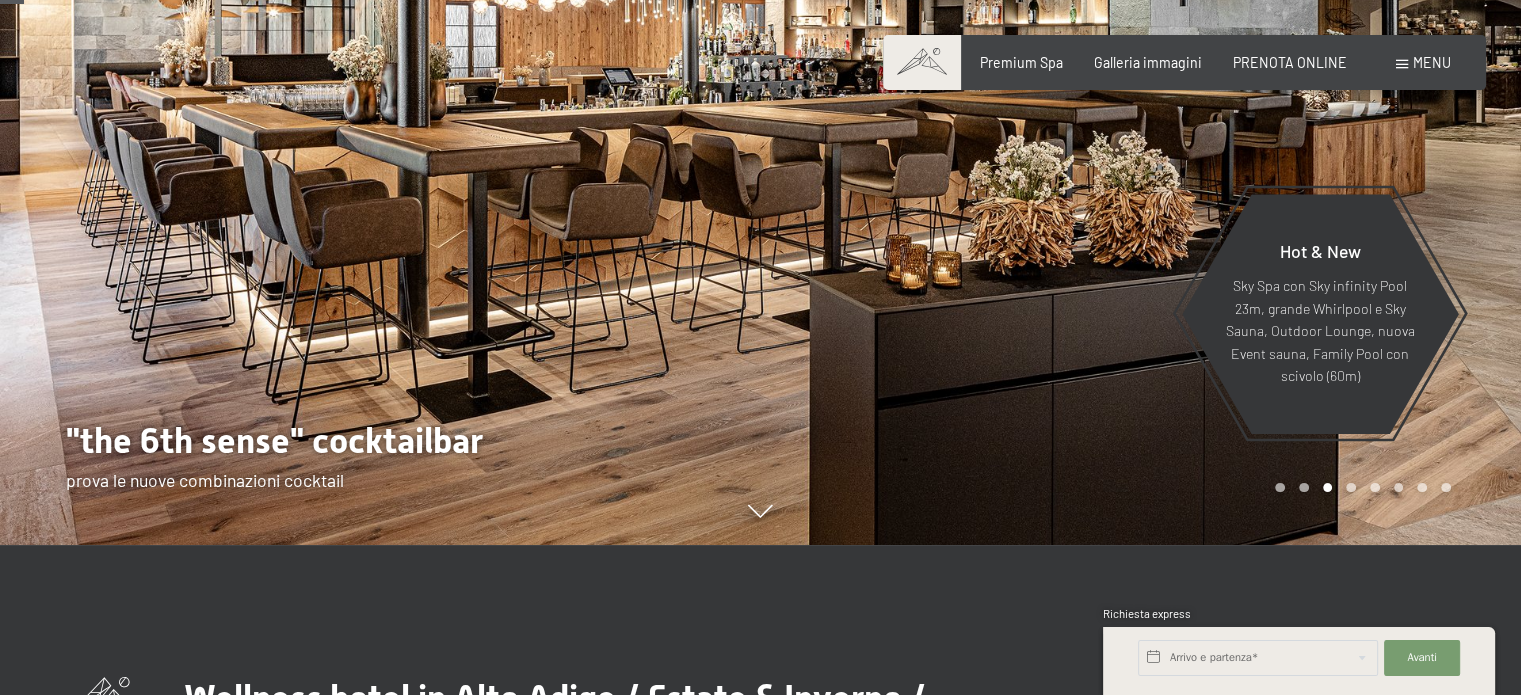 click at bounding box center (1141, 197) 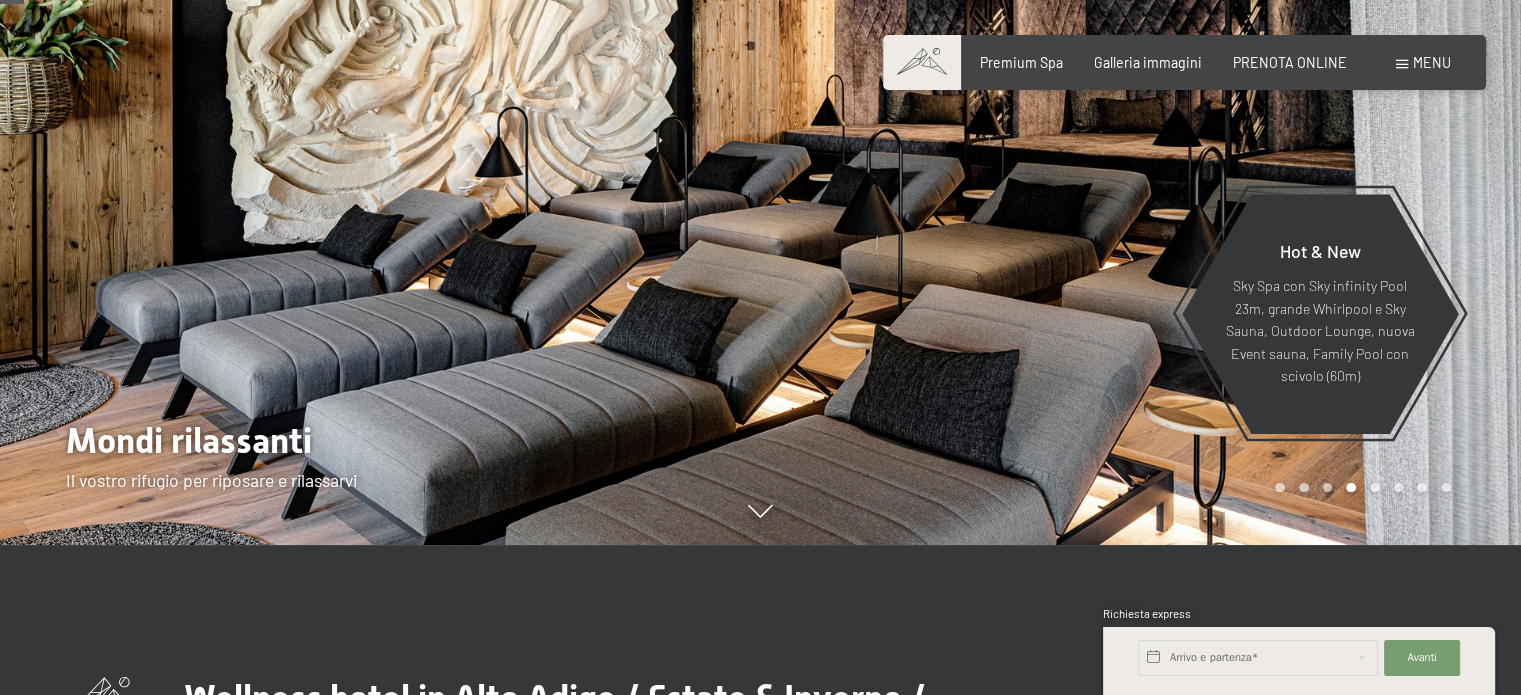 click at bounding box center (1141, 197) 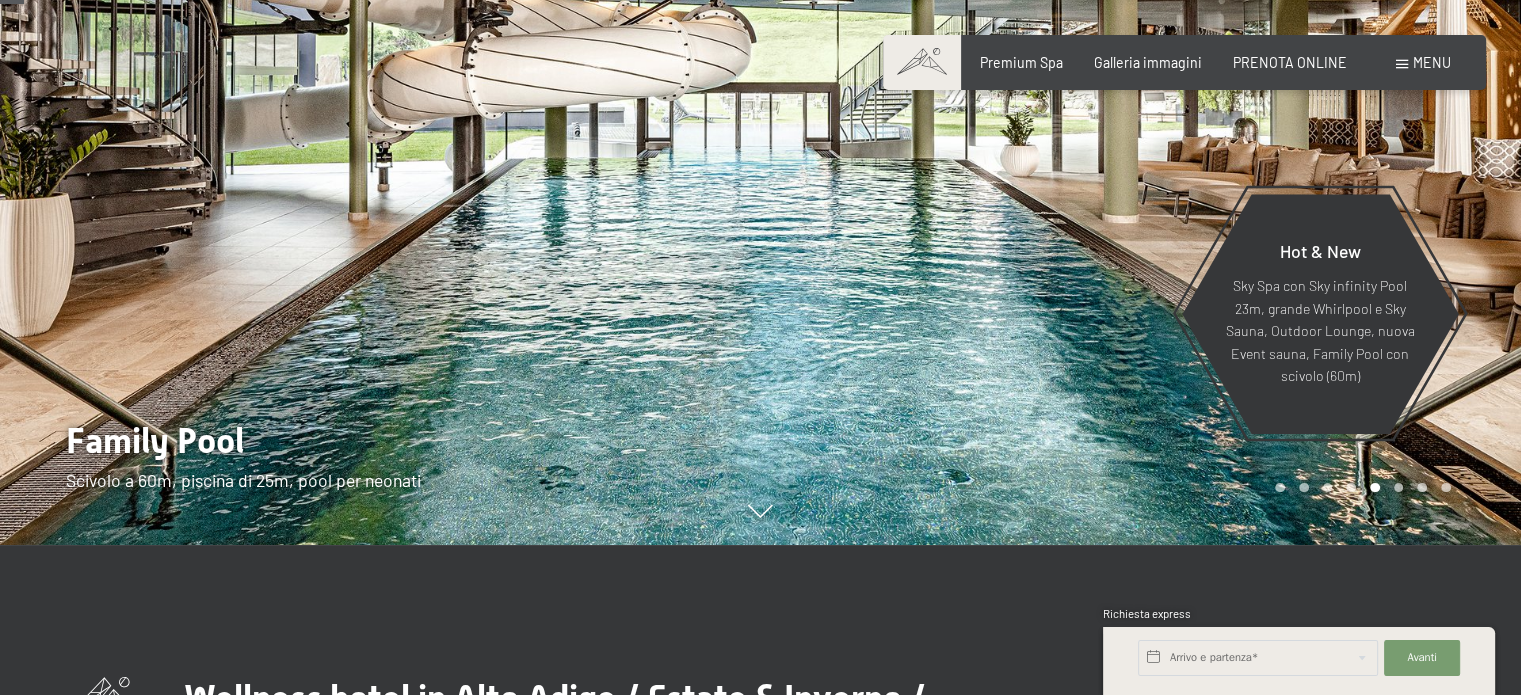 click at bounding box center [1141, 197] 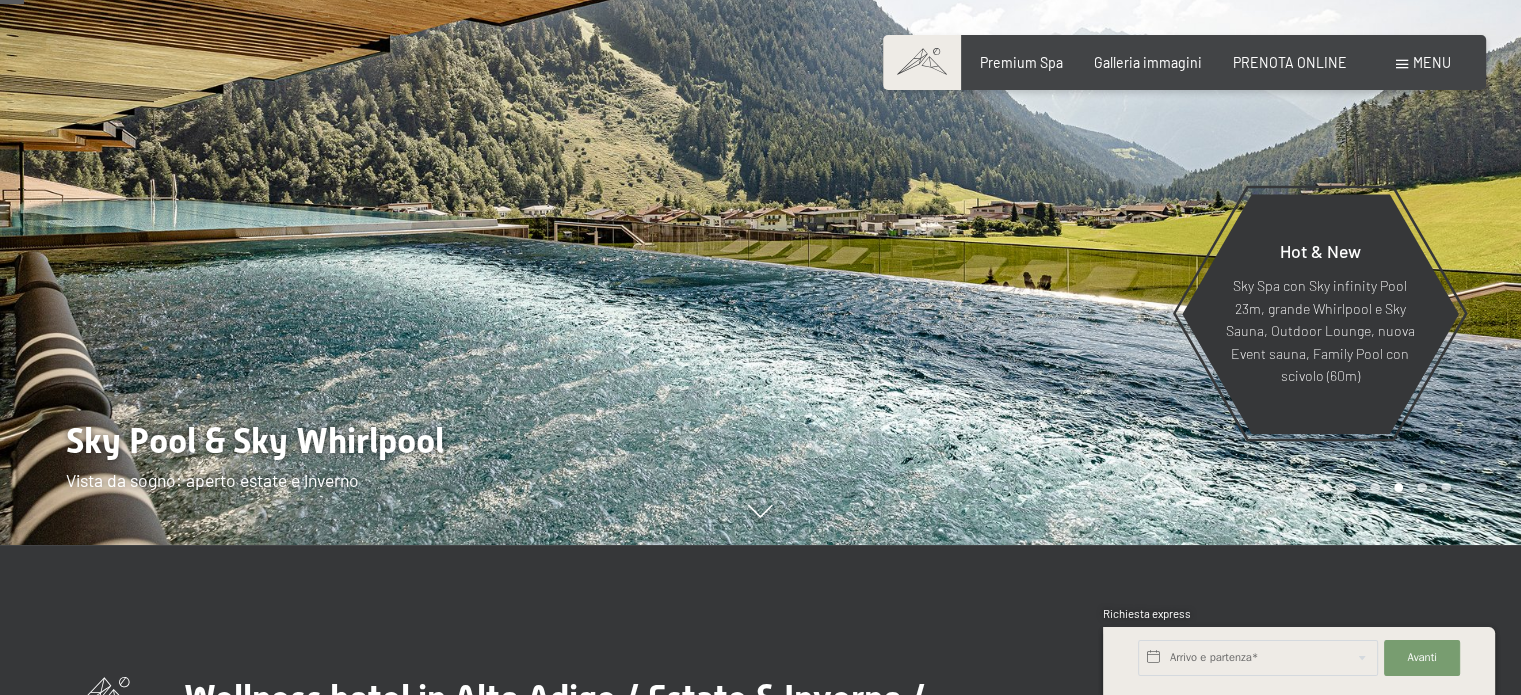click at bounding box center [1141, 197] 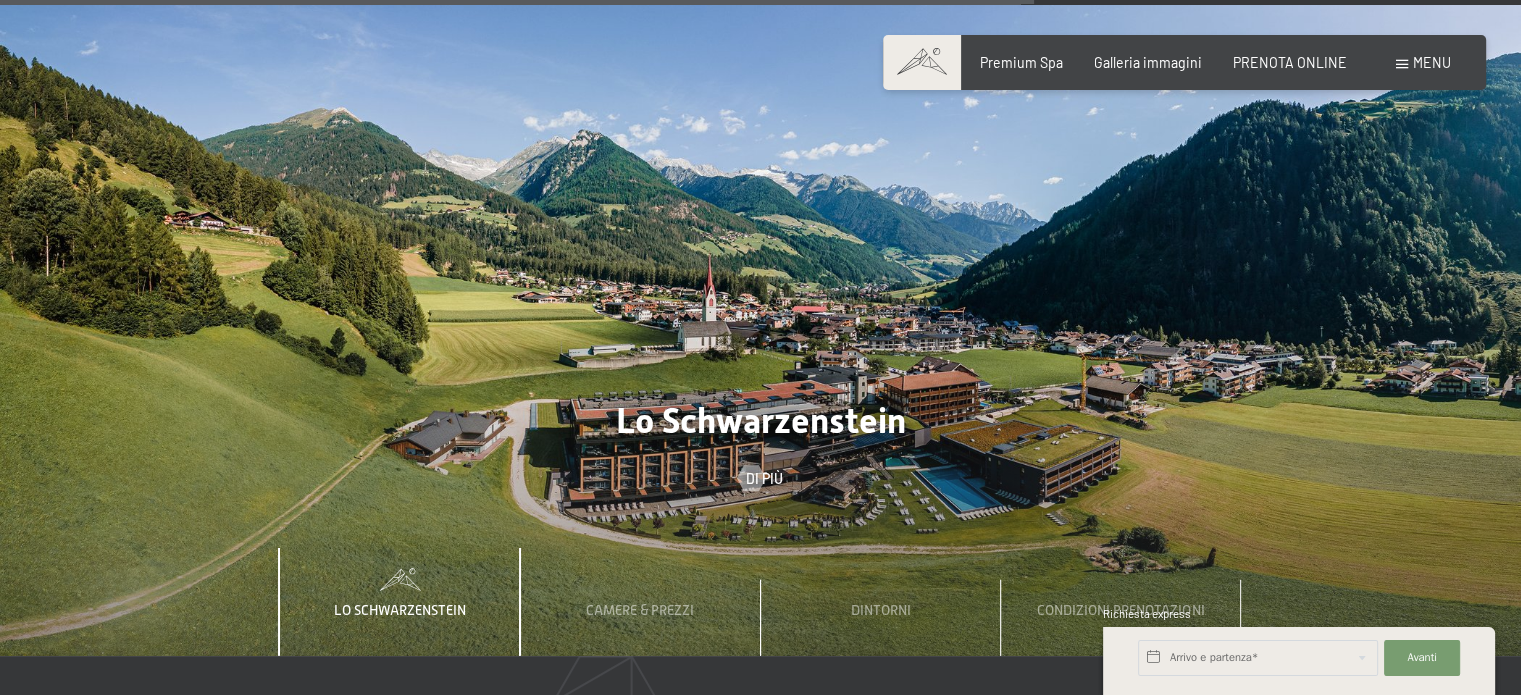scroll, scrollTop: 5750, scrollLeft: 0, axis: vertical 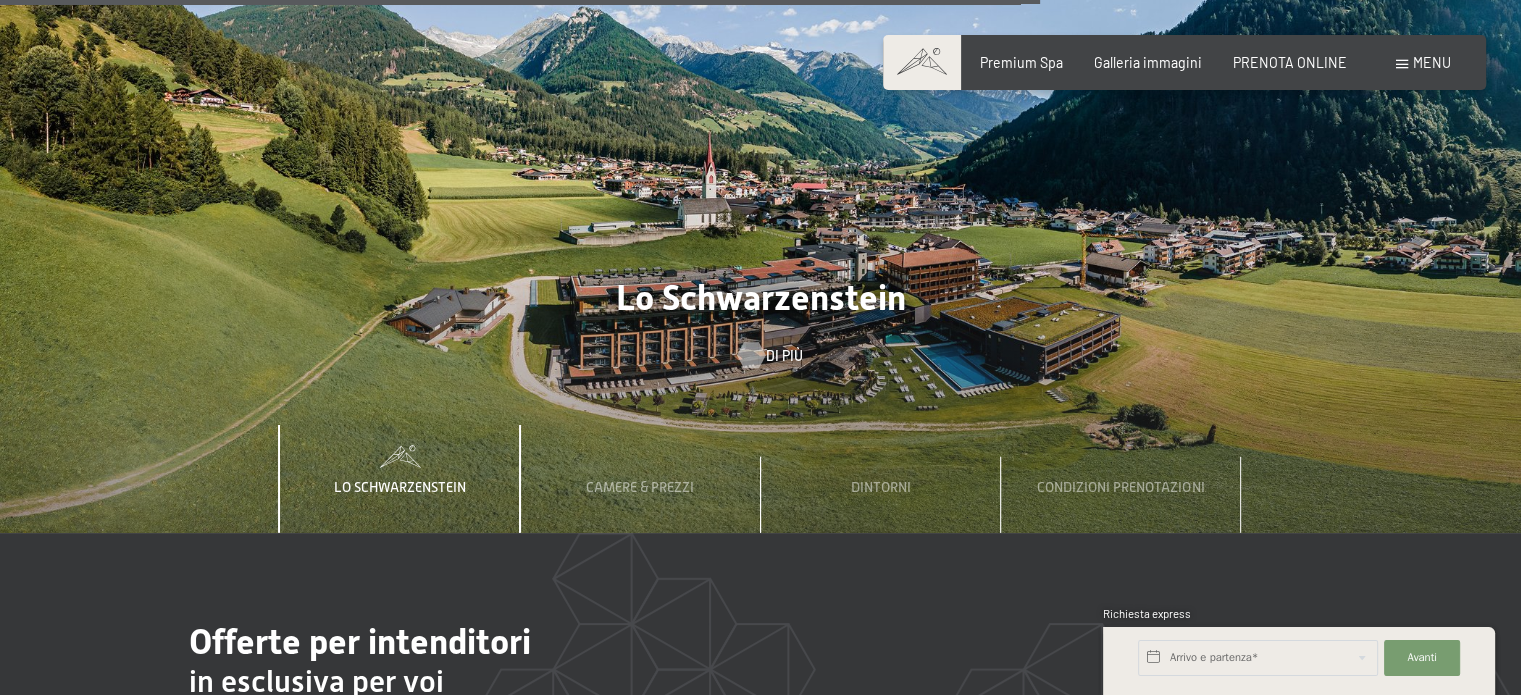 click on "Di più" at bounding box center (784, 356) 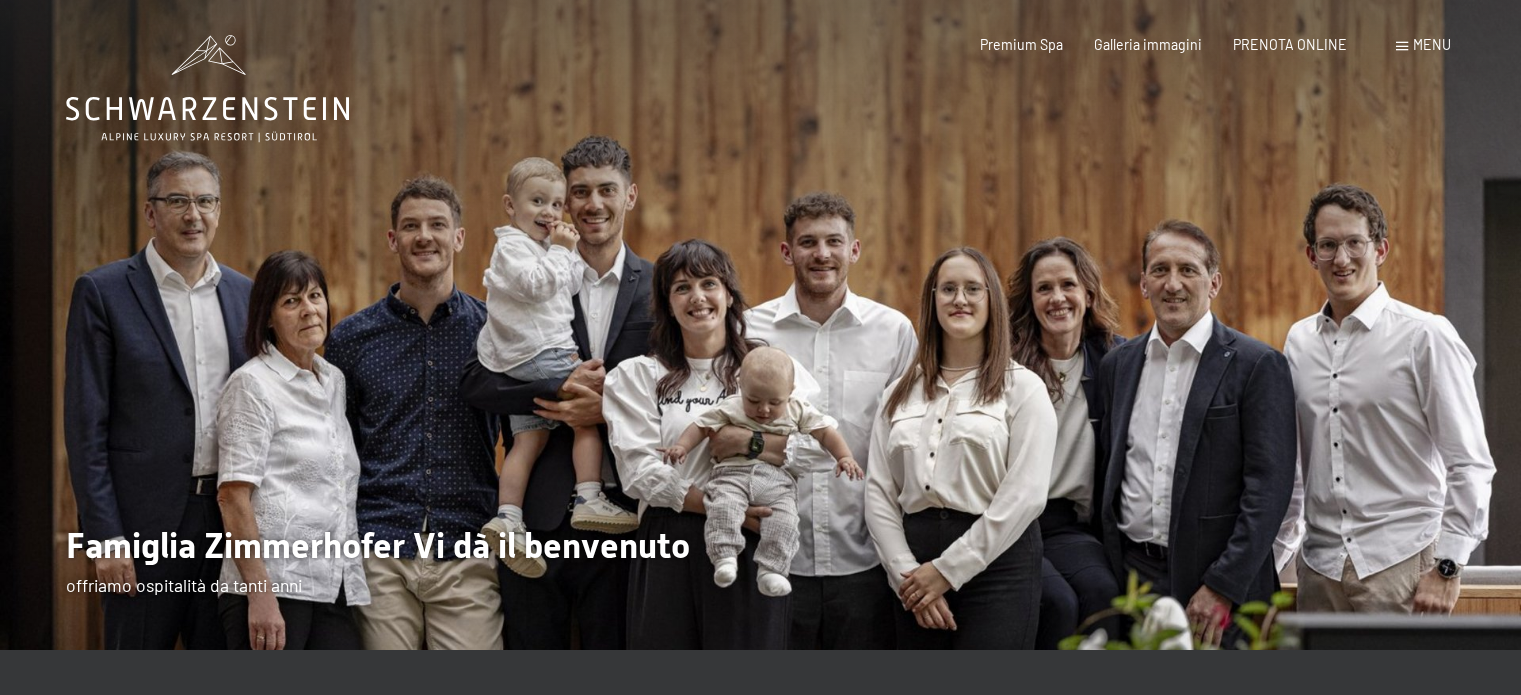 scroll, scrollTop: 0, scrollLeft: 0, axis: both 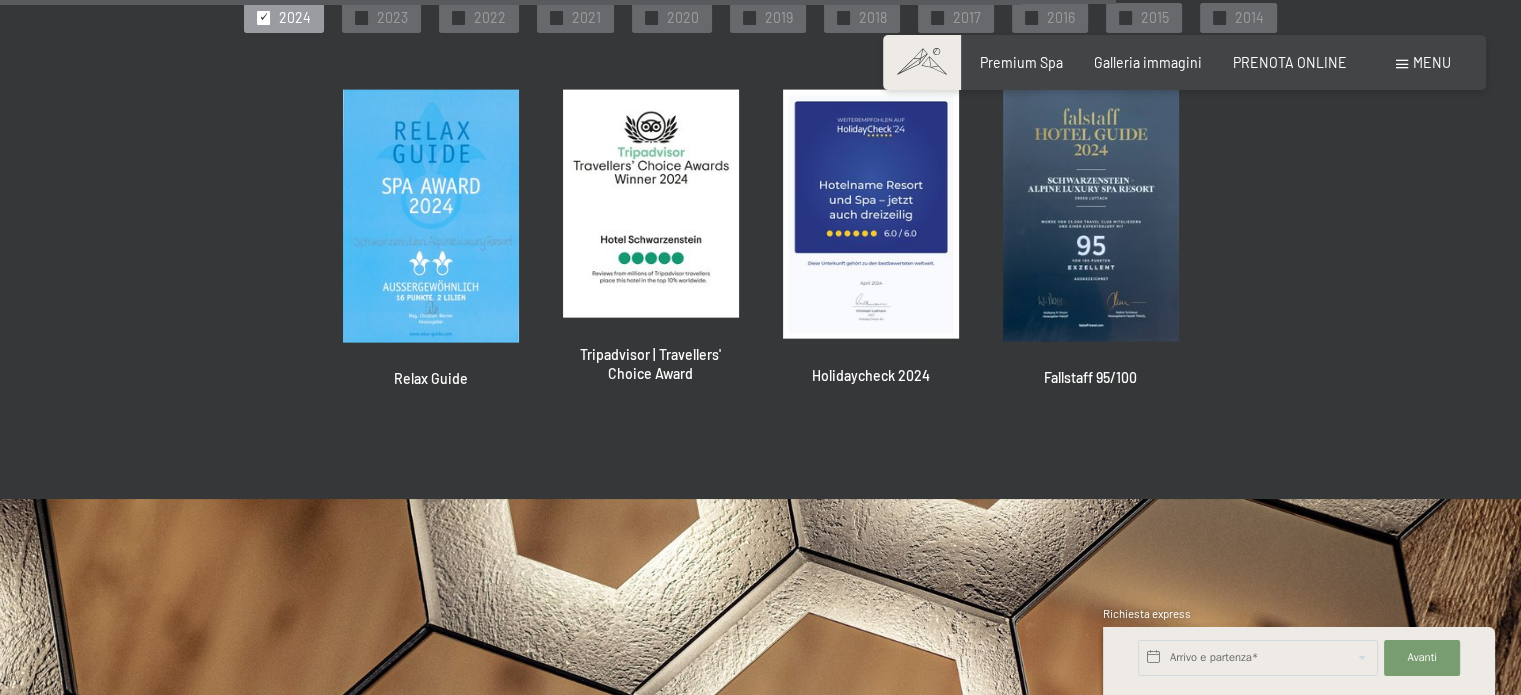 click at bounding box center (1091, 216) 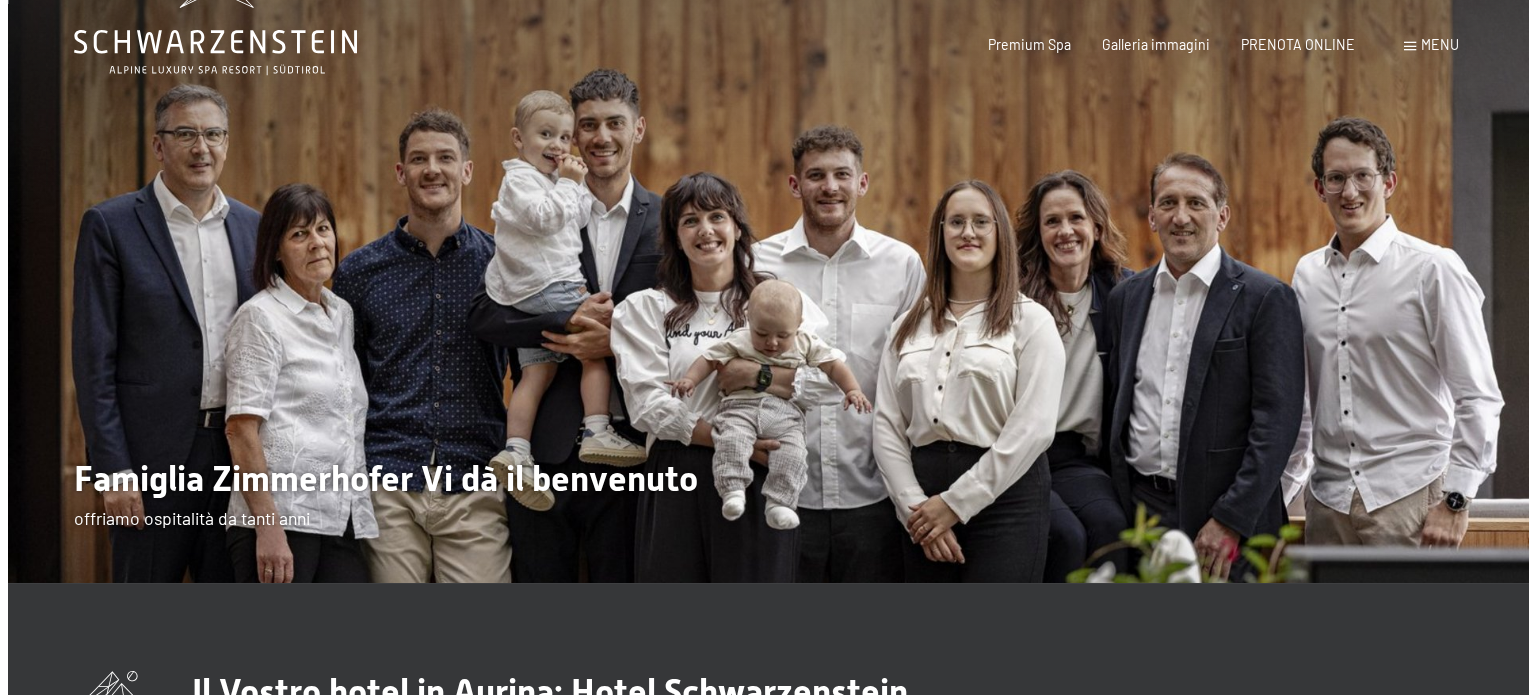 scroll, scrollTop: 100, scrollLeft: 0, axis: vertical 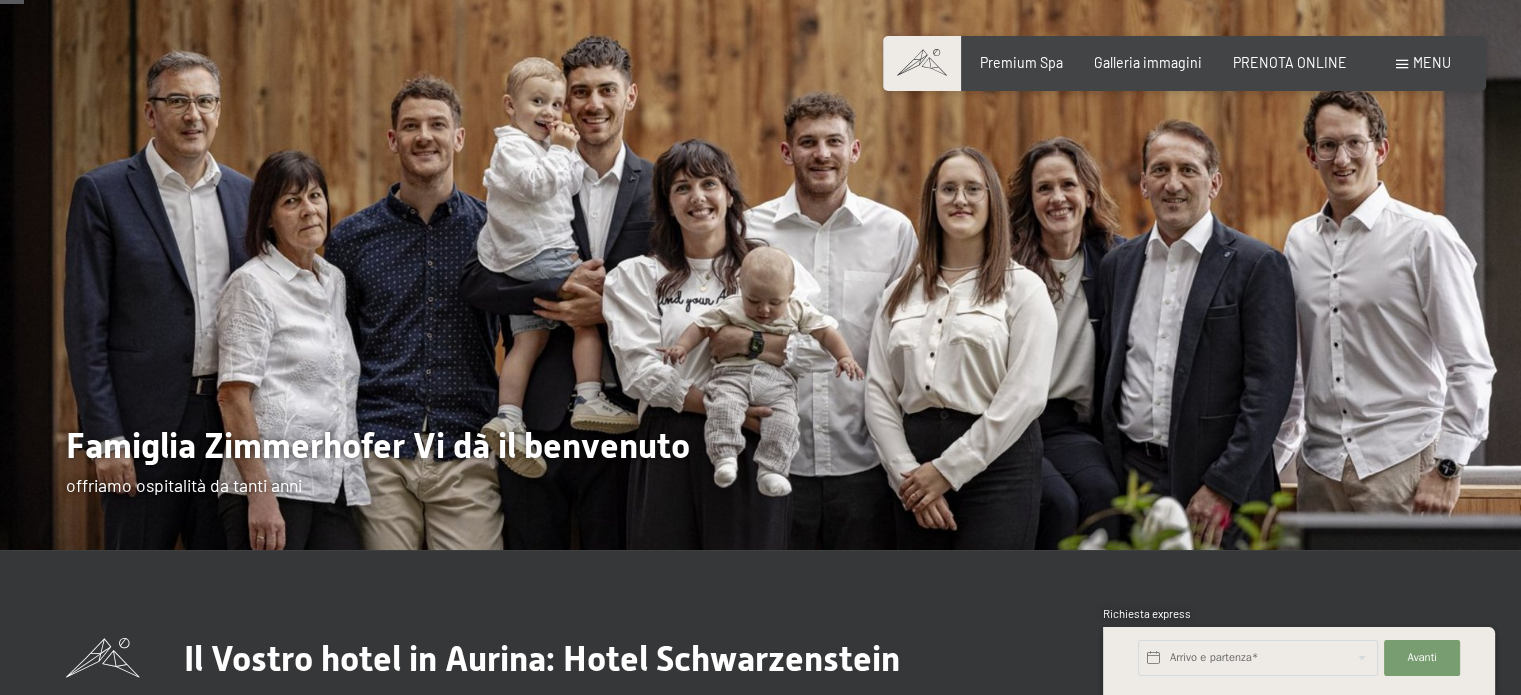 click on "Menu" at bounding box center [1432, 62] 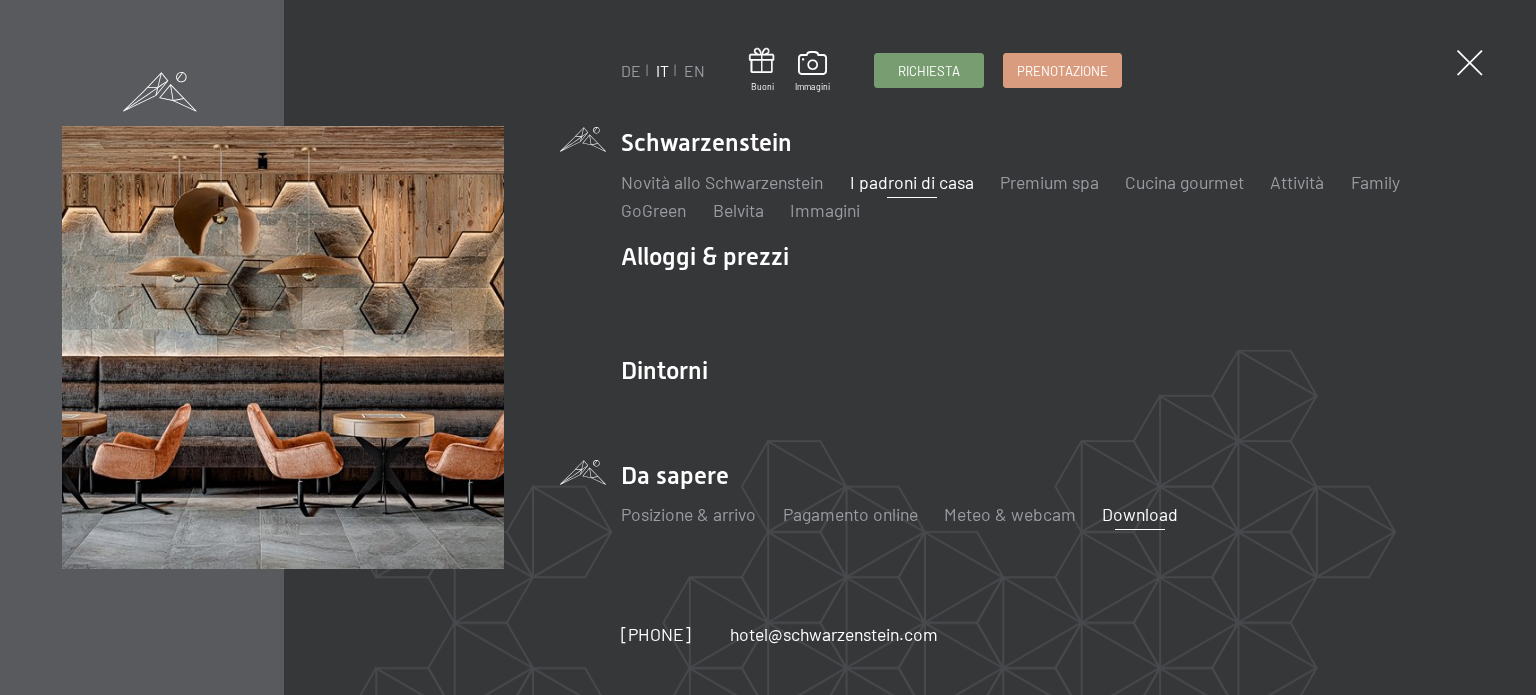 click on "Download" at bounding box center [1140, 514] 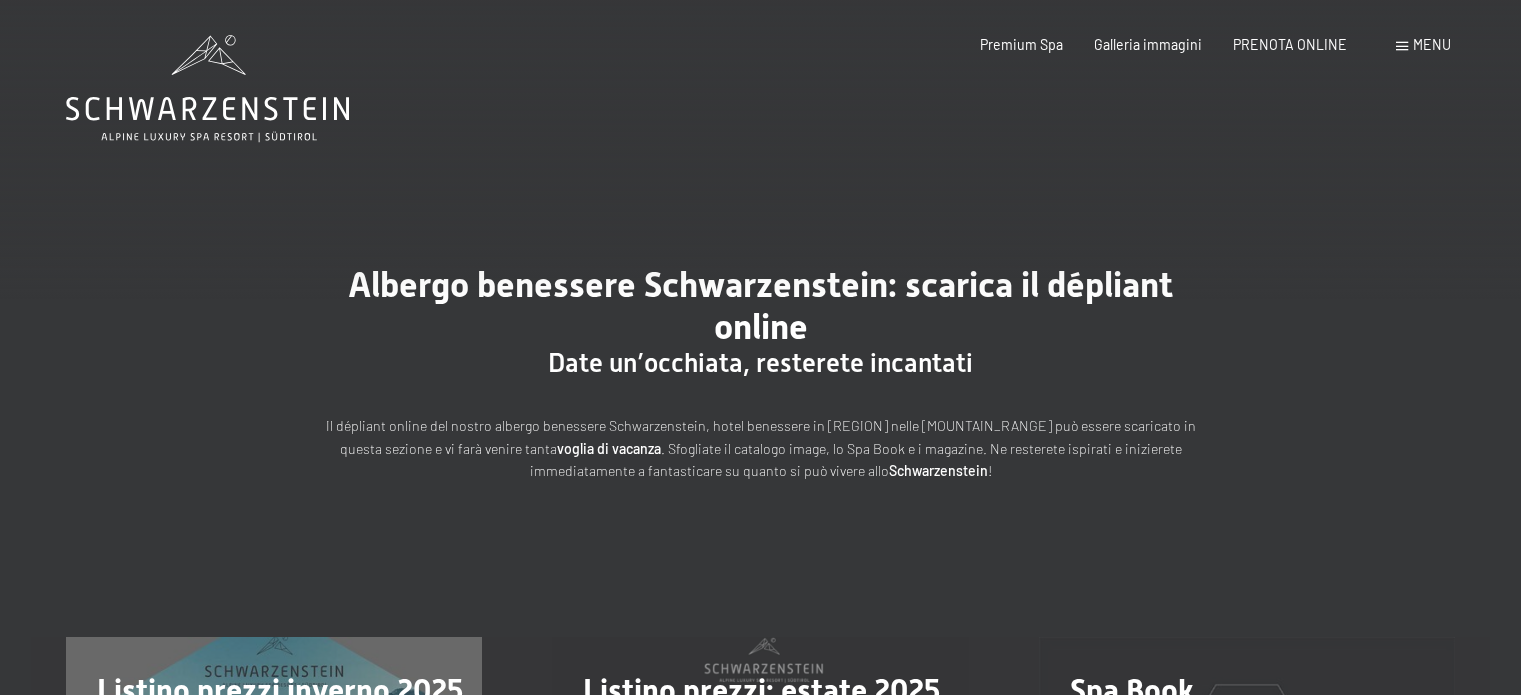 scroll, scrollTop: 0, scrollLeft: 0, axis: both 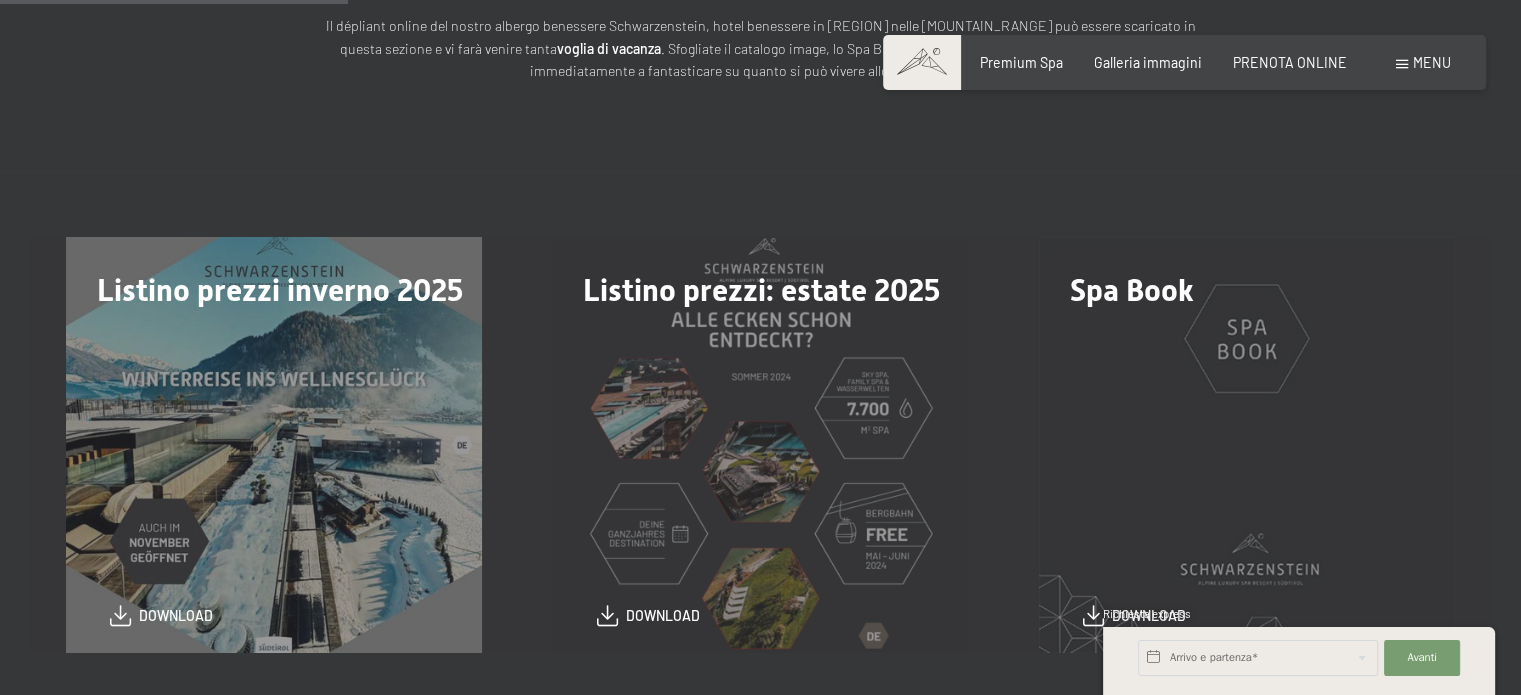 click on "Listino prezzi: estate 2025" at bounding box center [761, 290] 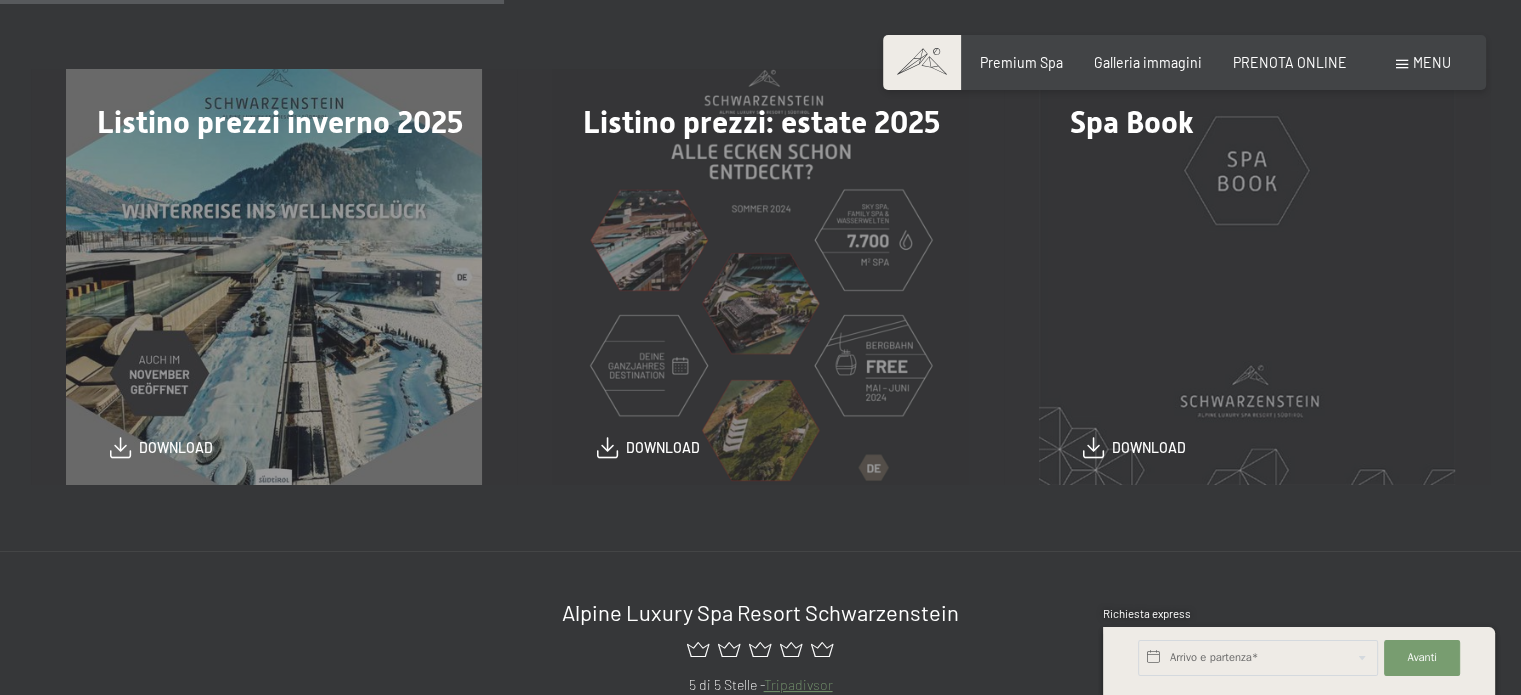 scroll, scrollTop: 600, scrollLeft: 0, axis: vertical 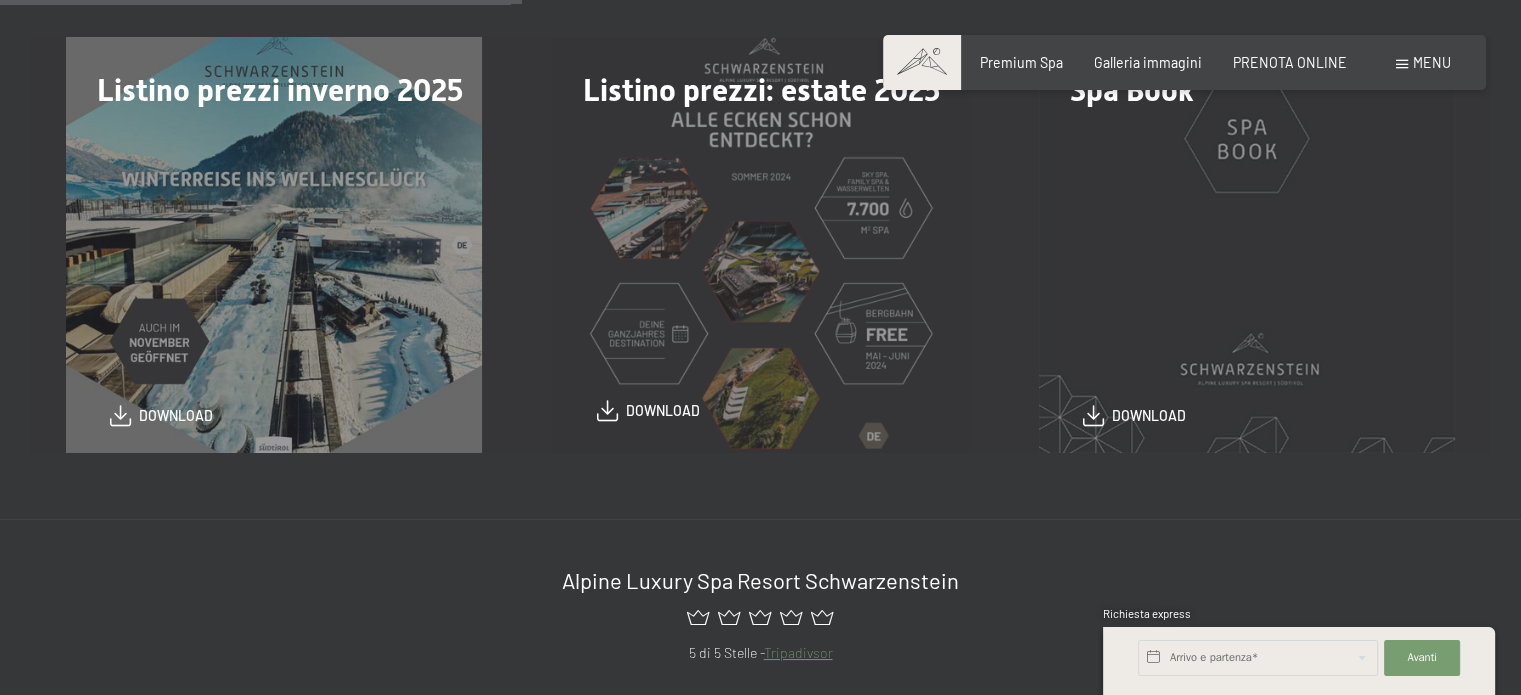 click on "download" at bounding box center [663, 411] 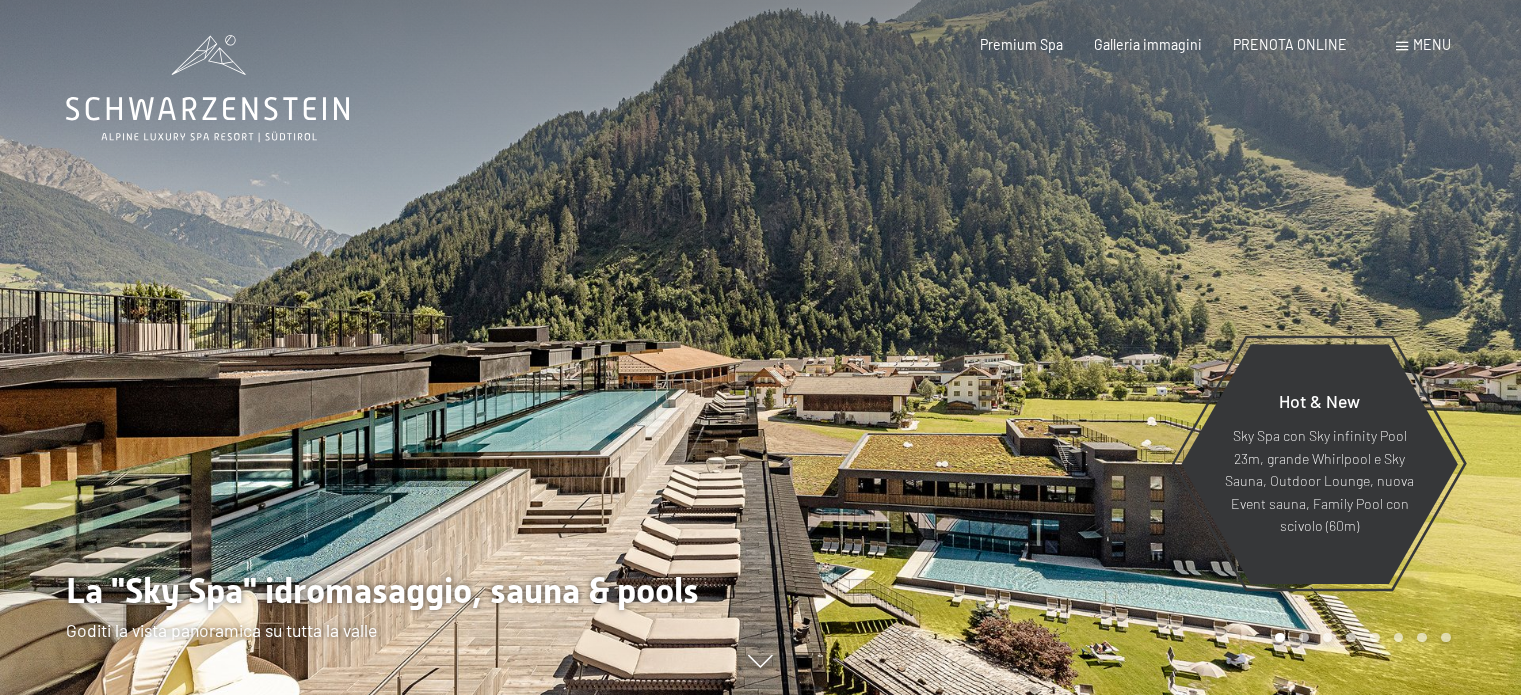 scroll, scrollTop: 0, scrollLeft: 0, axis: both 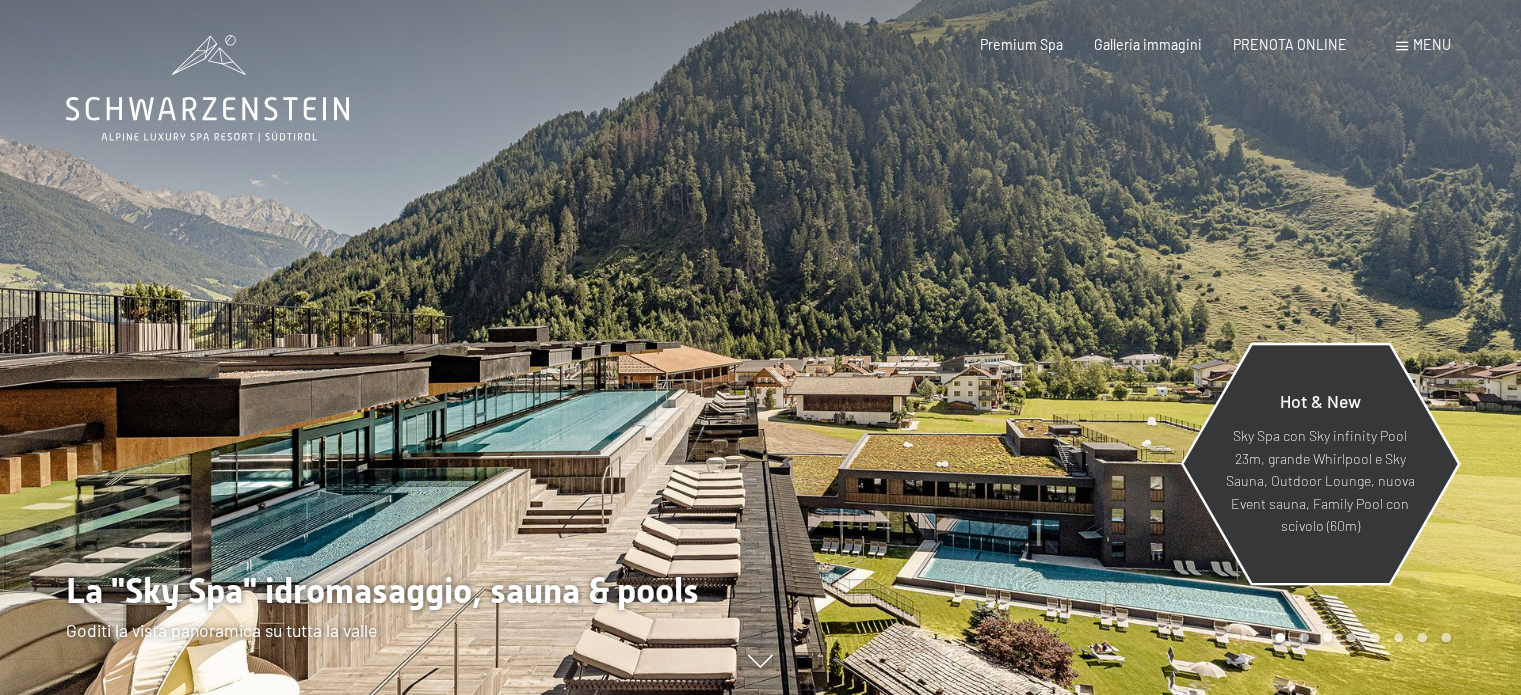 click on "Sky Spa con Sky infinity Pool 23m, grande Whirlpool e Sky Sauna, Outdoor Lounge, nuova Event sauna, Family Pool con scivolo (60m)" at bounding box center (1319, 481) 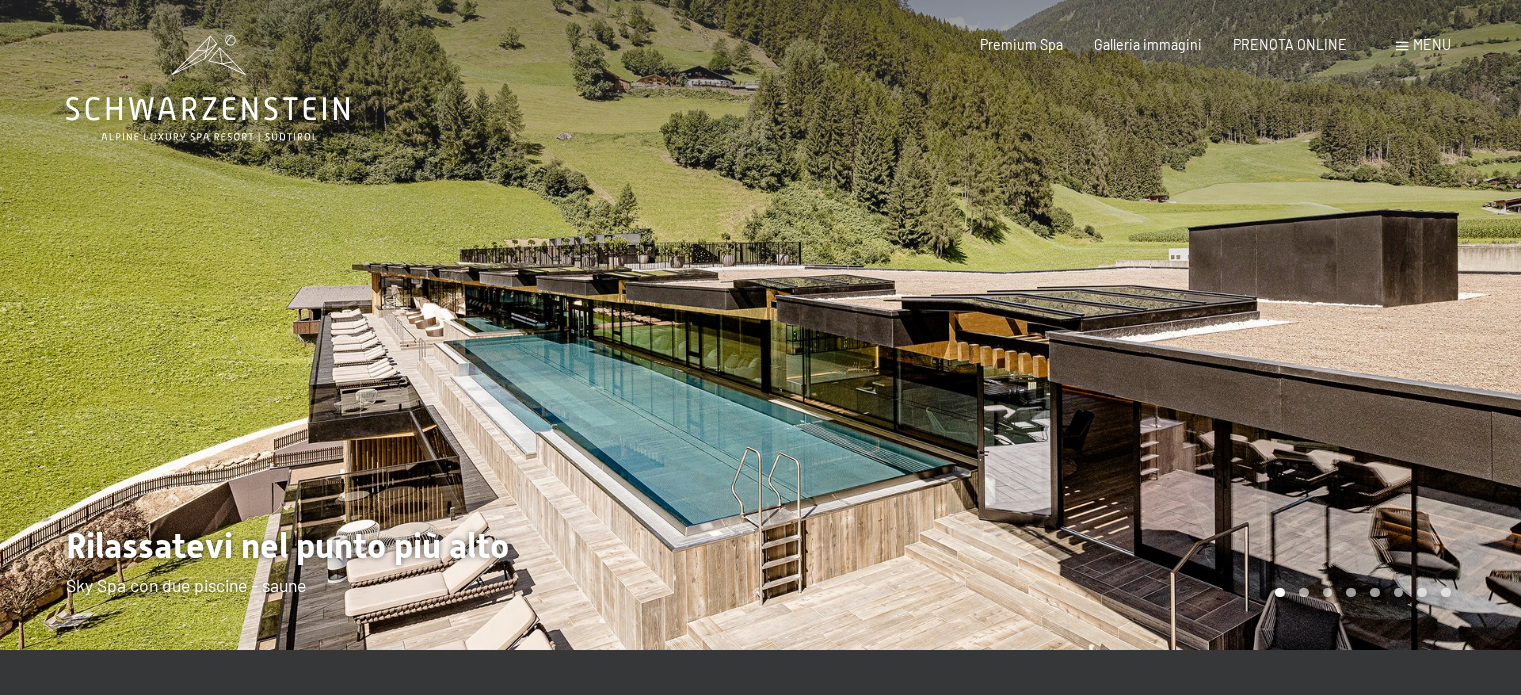 scroll, scrollTop: 0, scrollLeft: 0, axis: both 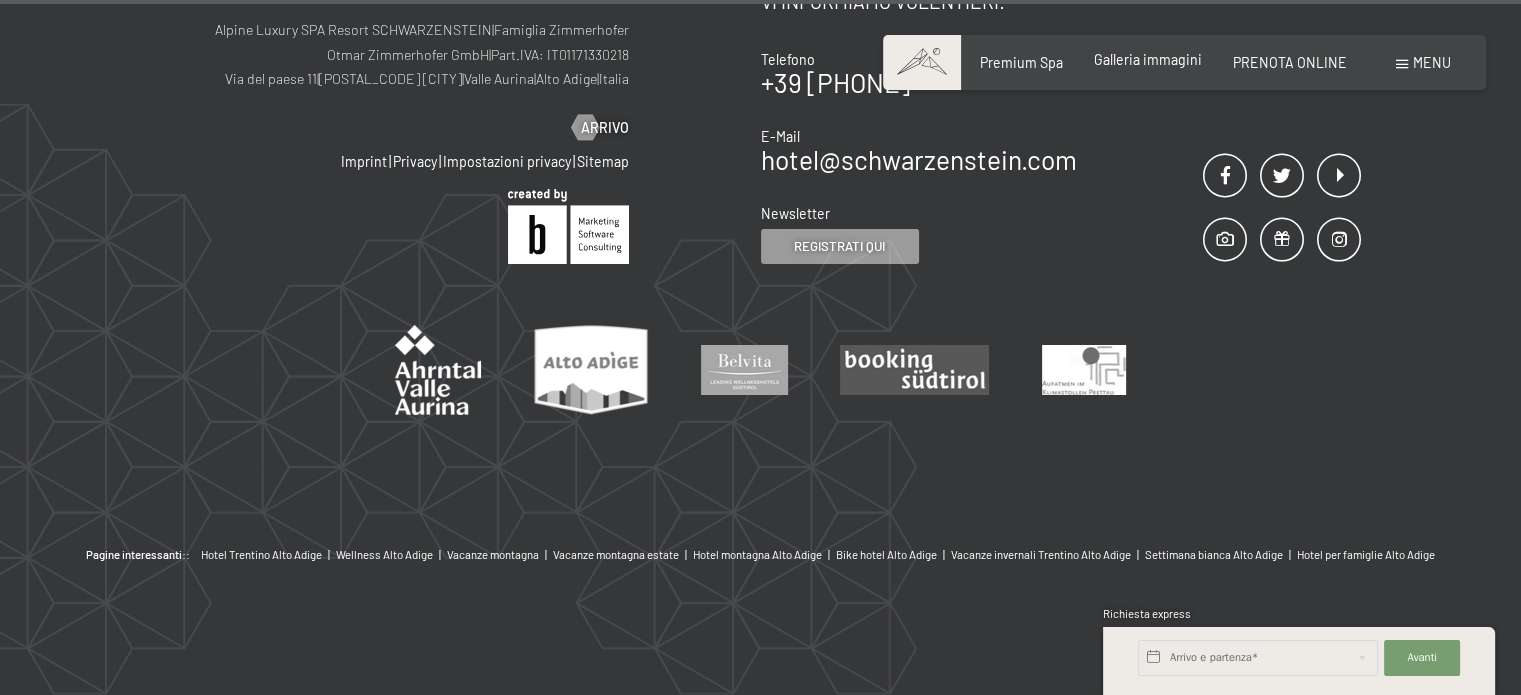 click on "Galleria immagini" at bounding box center [1148, 59] 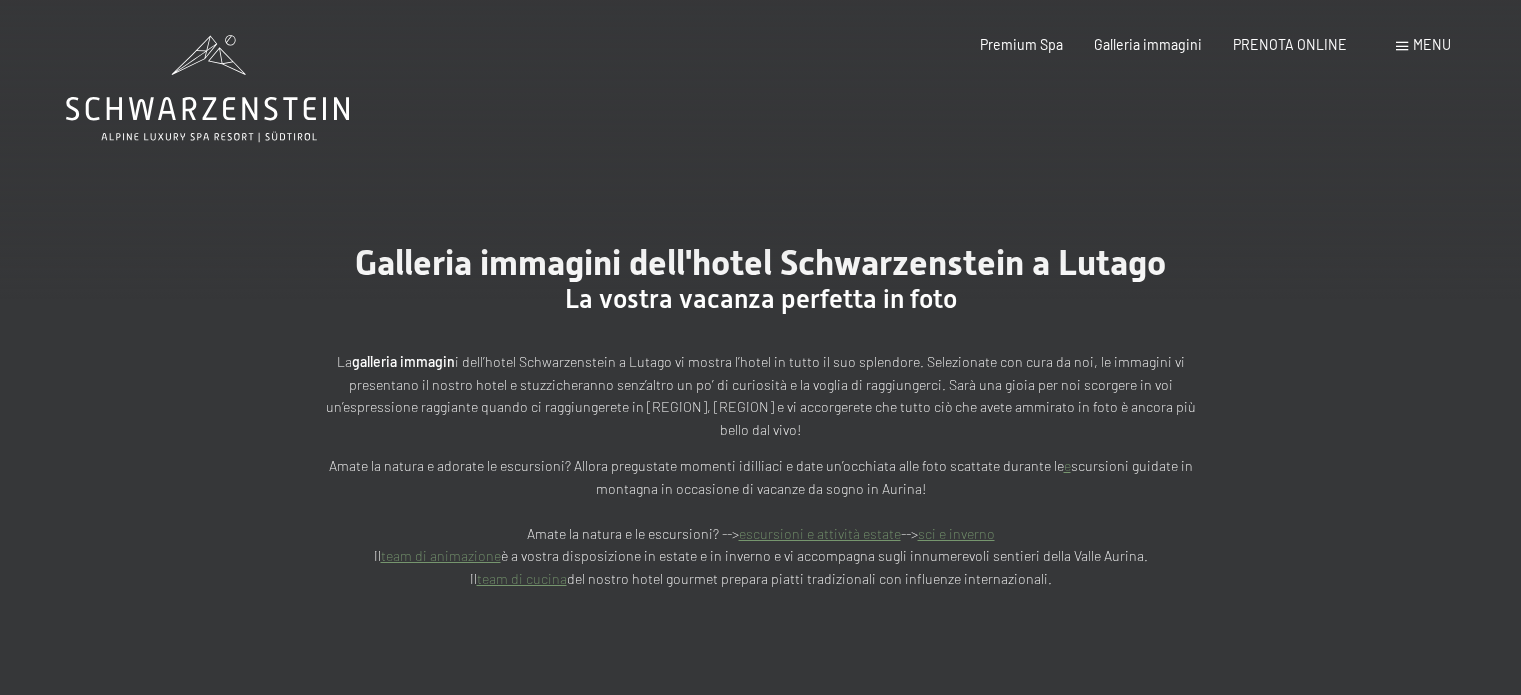 scroll, scrollTop: 0, scrollLeft: 0, axis: both 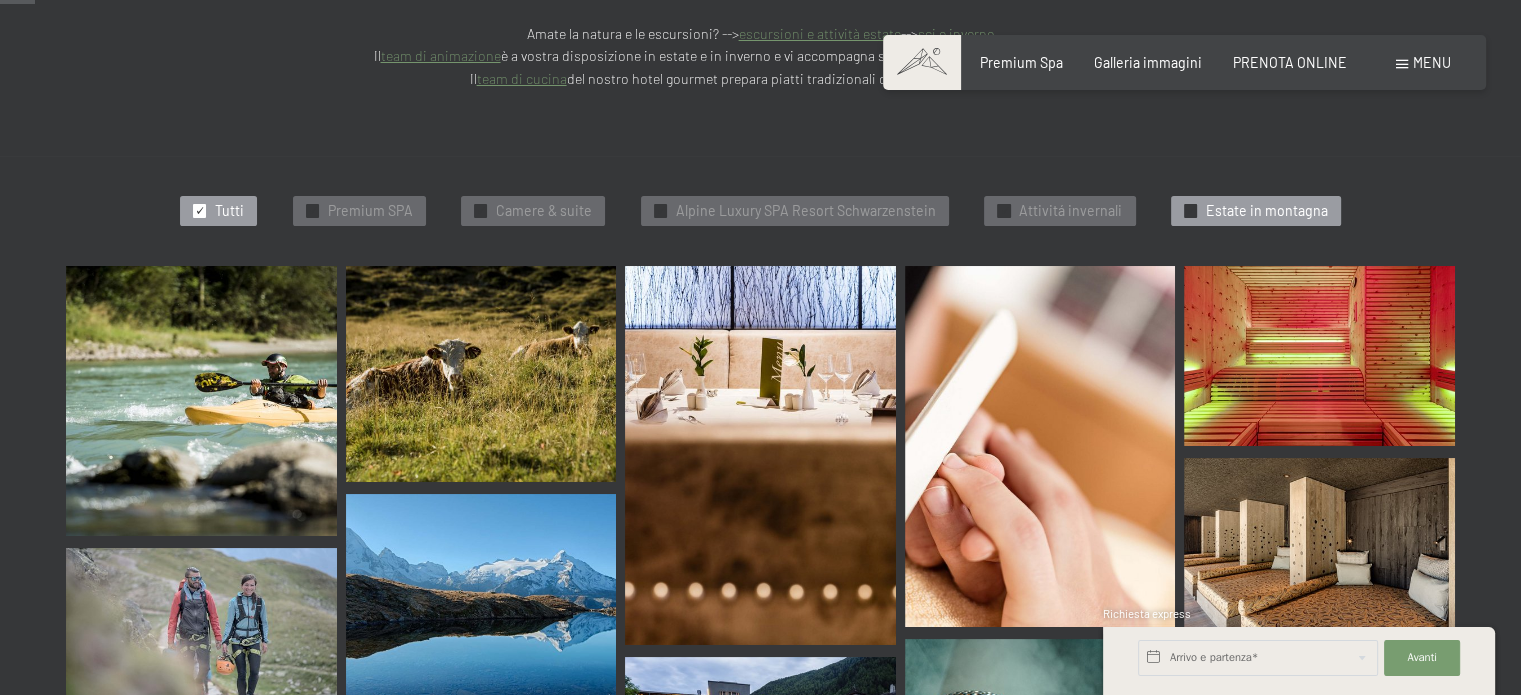 click on "Estate in montagna" at bounding box center (1267, 211) 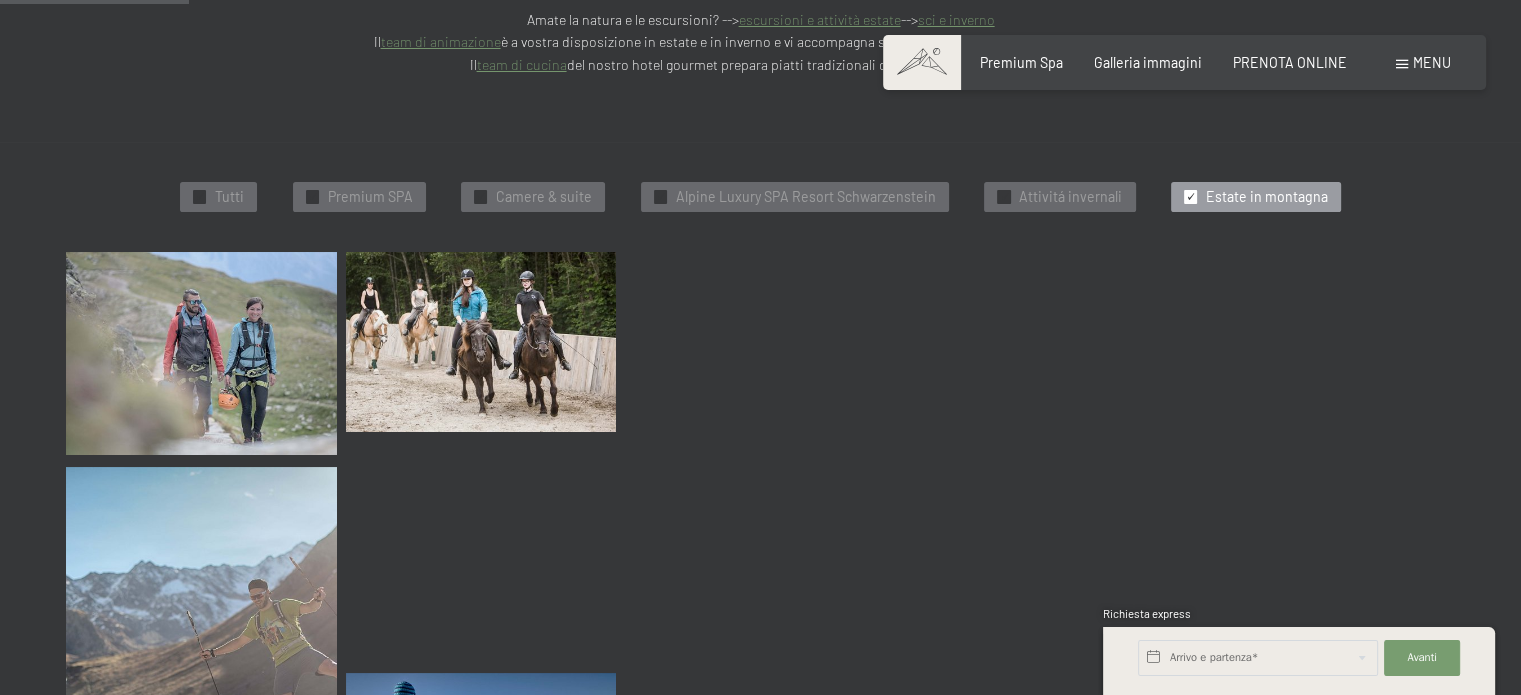 scroll, scrollTop: 516, scrollLeft: 0, axis: vertical 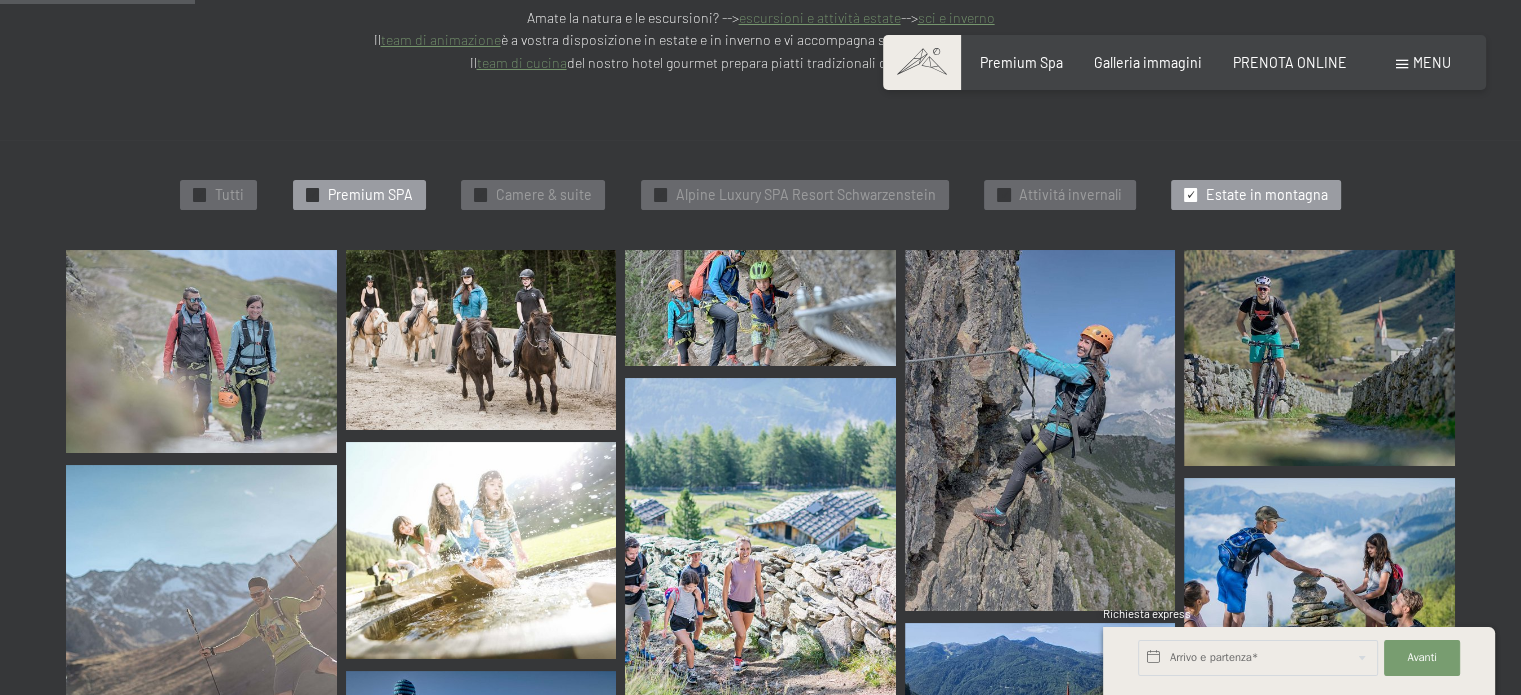 click on "Premium SPA" at bounding box center (370, 195) 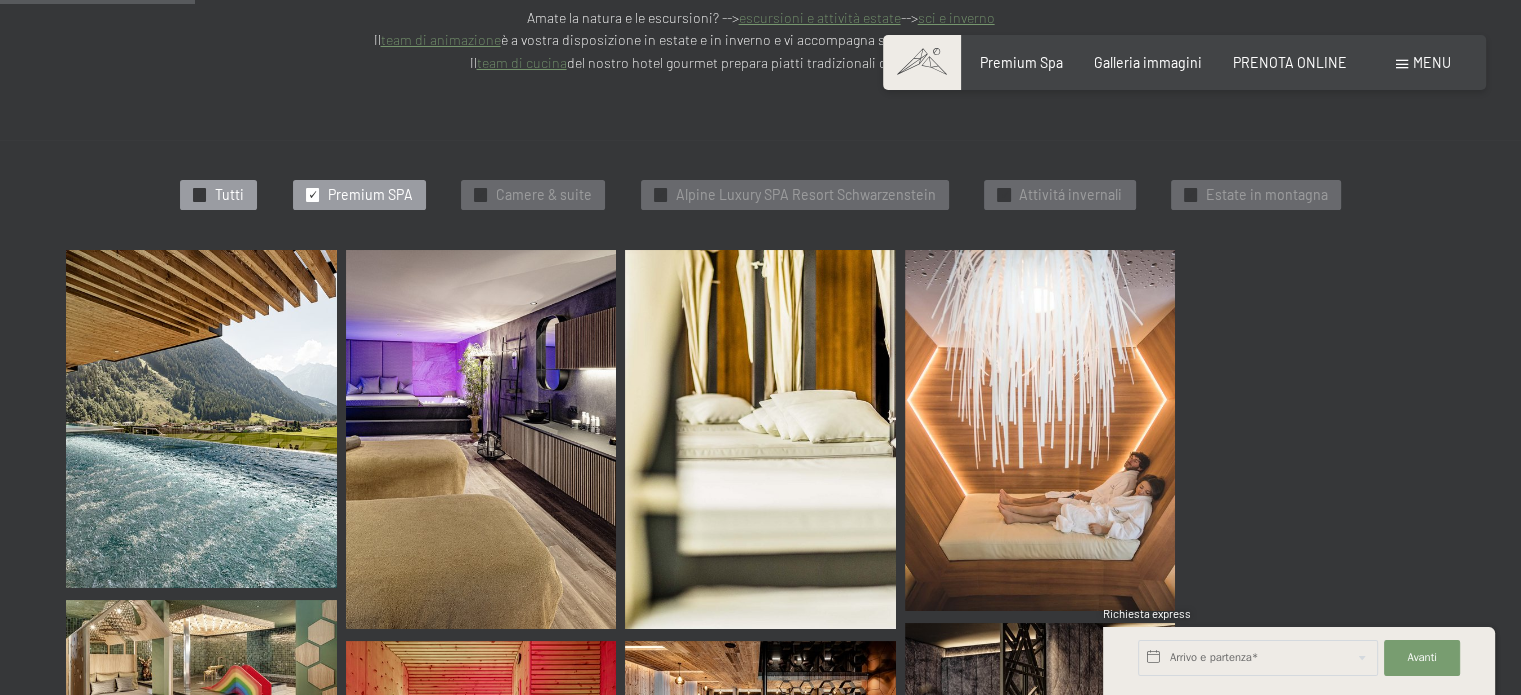 click on "Tutti" at bounding box center (229, 195) 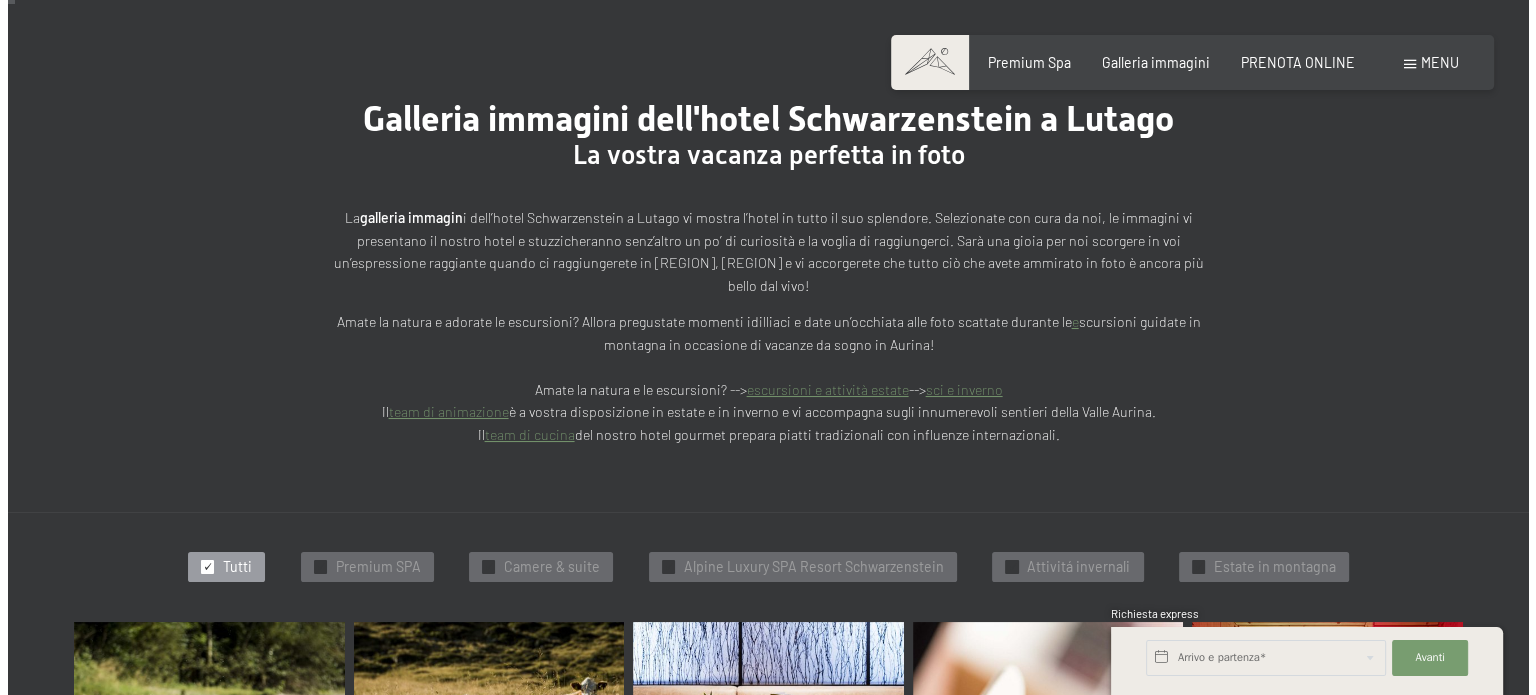 scroll, scrollTop: 0, scrollLeft: 0, axis: both 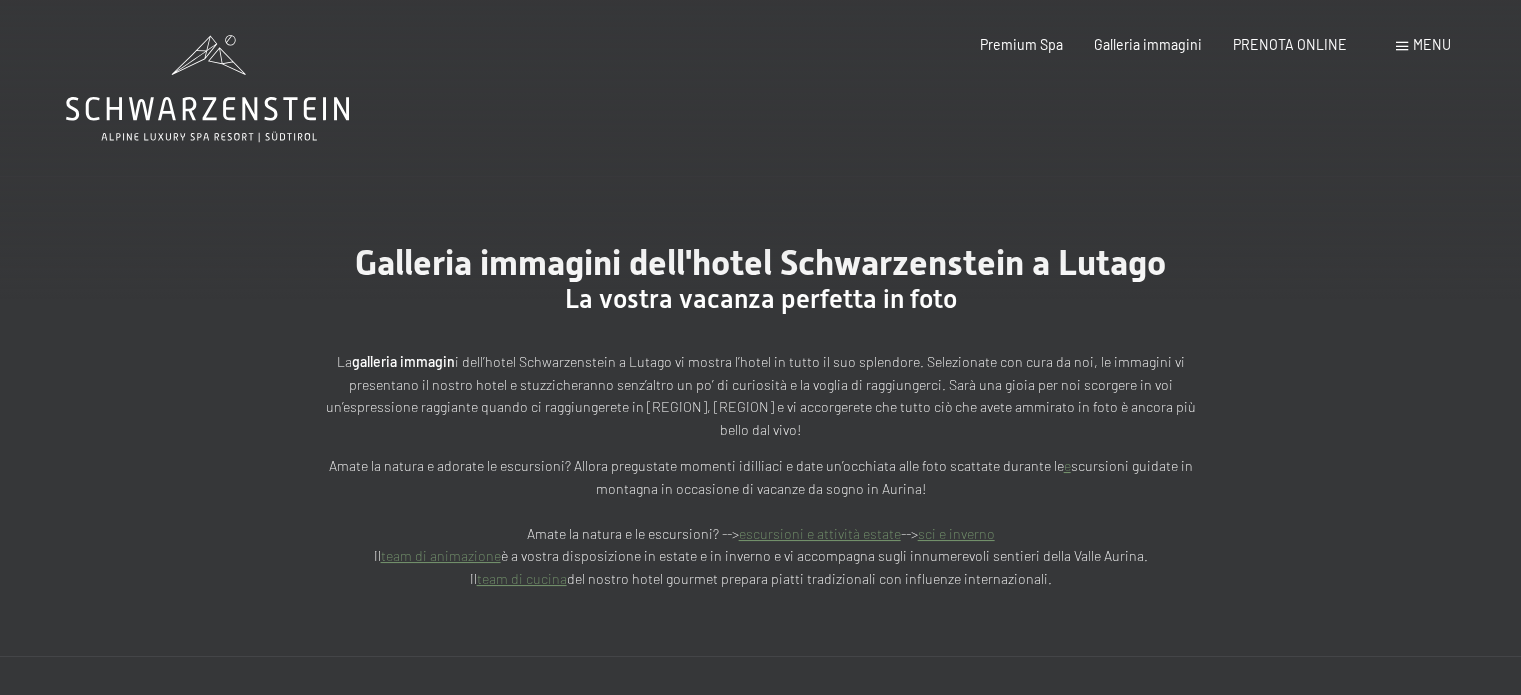click on "Prenotazione           Richiesta                                     Premium Spa           Galleria immagini           PRENOTA ONLINE           Menu                                                                    DE         IT         EN                Buoni             Immagini               Richiesta           Prenotazione                    DE         IT         EN                       Schwarzenstein           Novità allo Schwarzenstein         I padroni di casa         Premium spa         Cucina gourmet         Attività         Programma settimanale         Immagini             Family         GoGreen         Belvita         Immagini                     Alloggi & prezzi           Servizi inclusi         Camere & prezzi         Lista             Offerte         Lista             Prezzi per famiglie         Prezzi trattmenti         Premi ospiti fedeli         Richiesta         Prenotazione         Condizioni generali         Buoni         Idee regalo" at bounding box center [1184, 45] 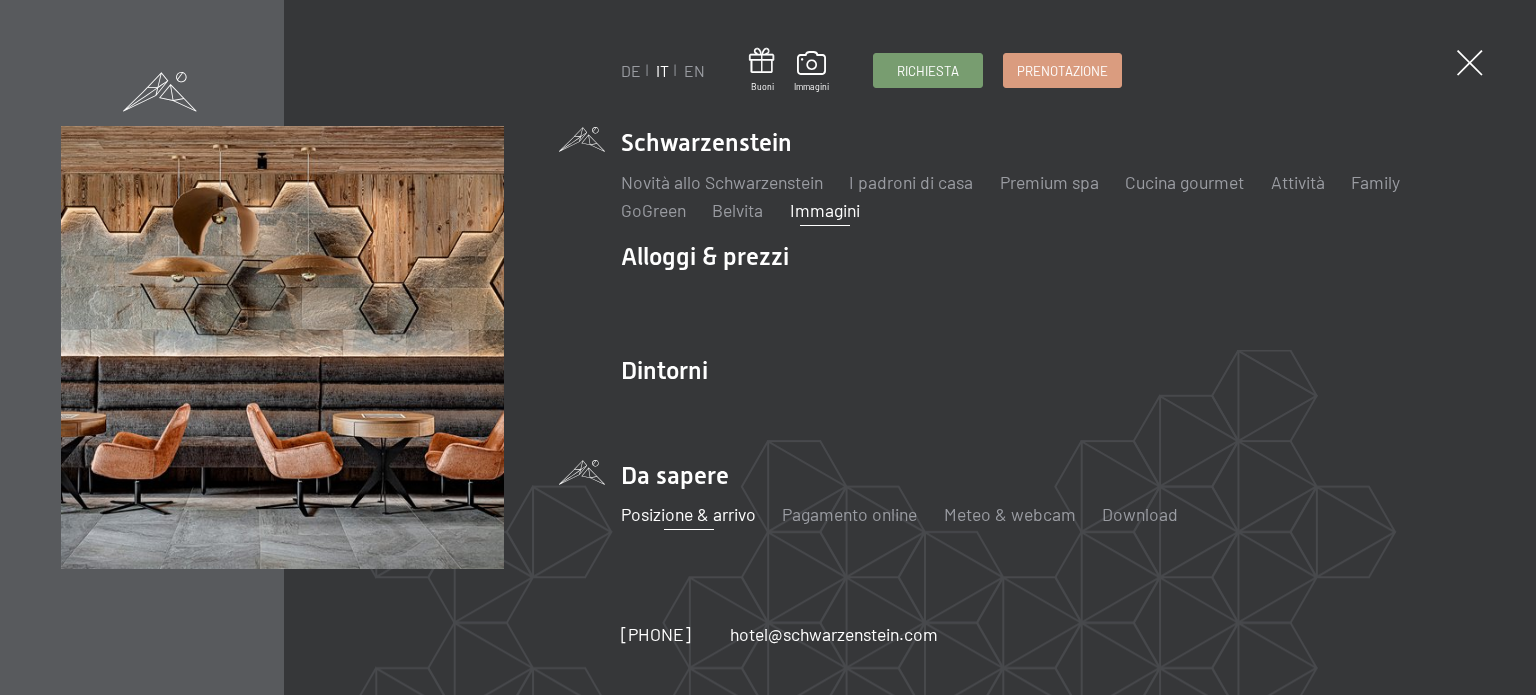 click on "Posizione & arrivo" at bounding box center [688, 514] 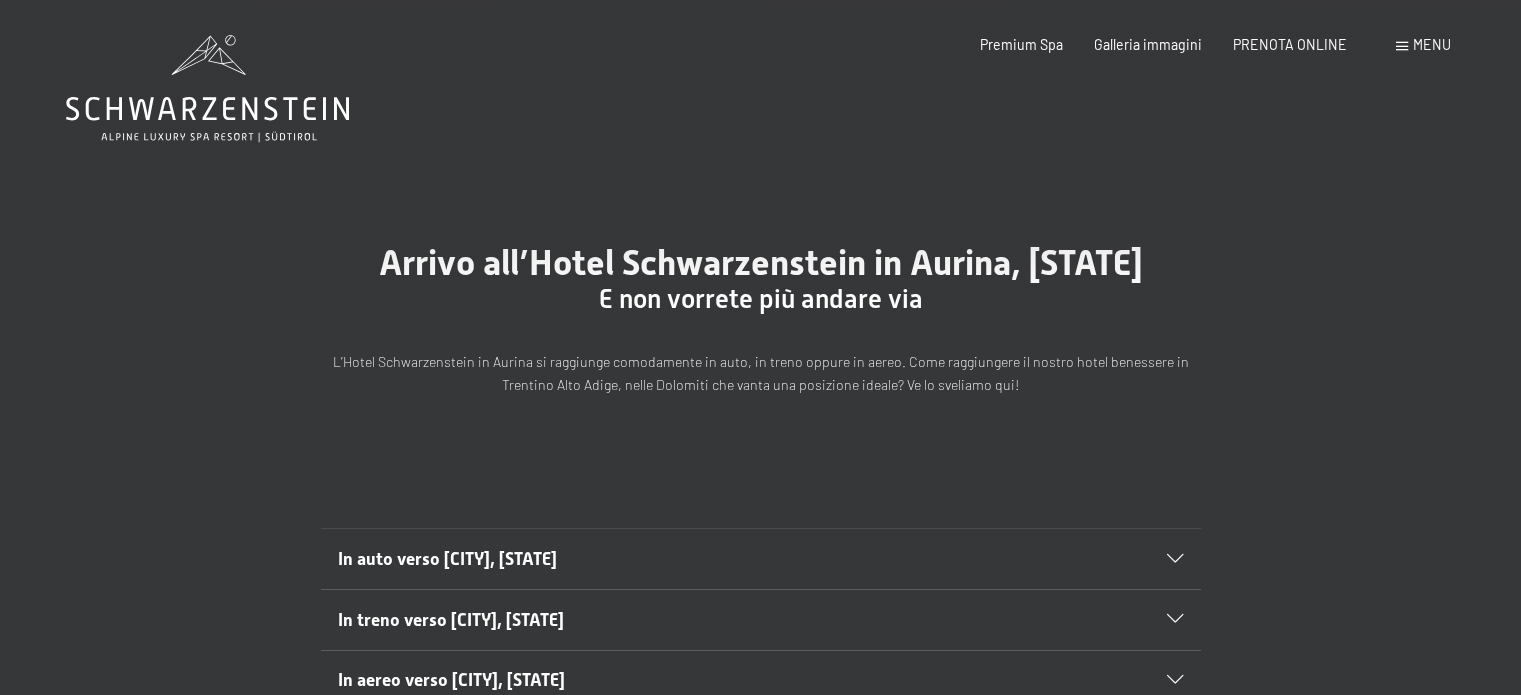 scroll, scrollTop: 0, scrollLeft: 0, axis: both 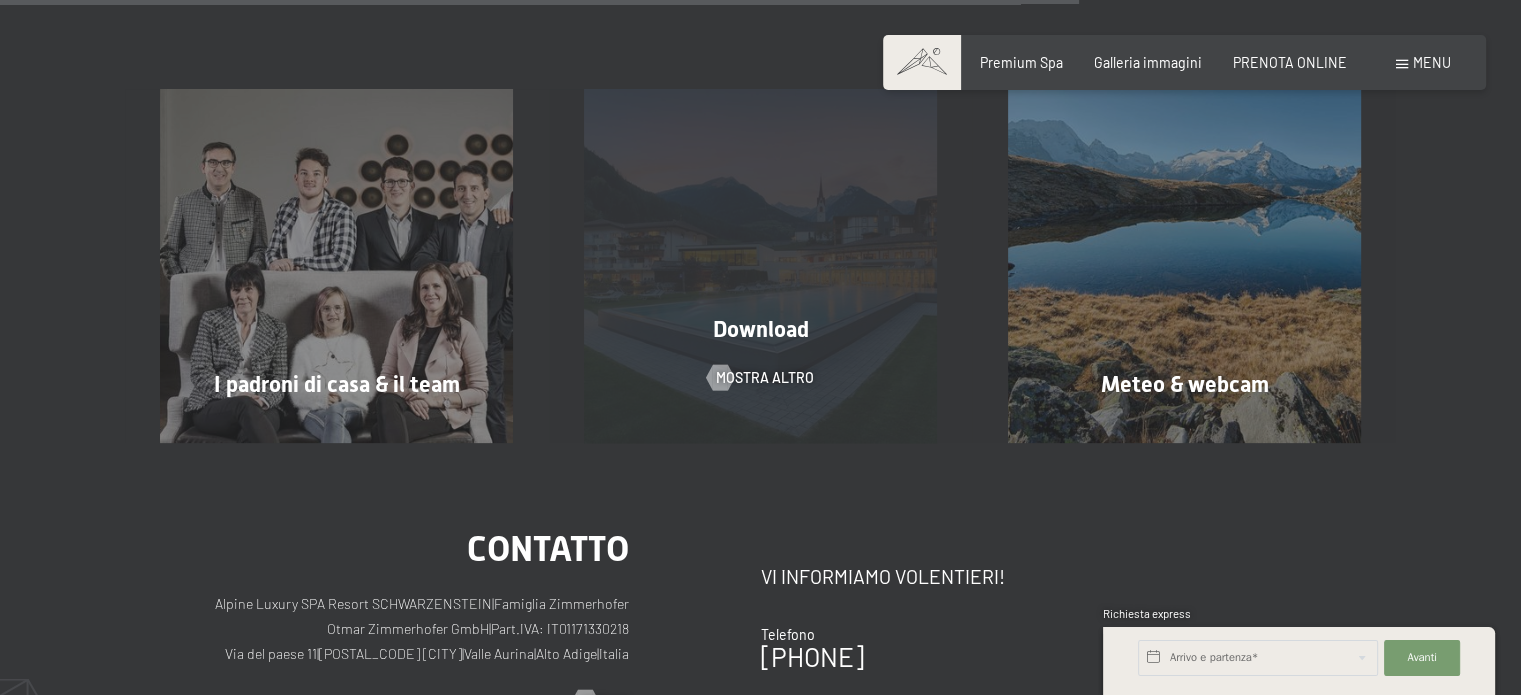 click on "Download" at bounding box center [761, 329] 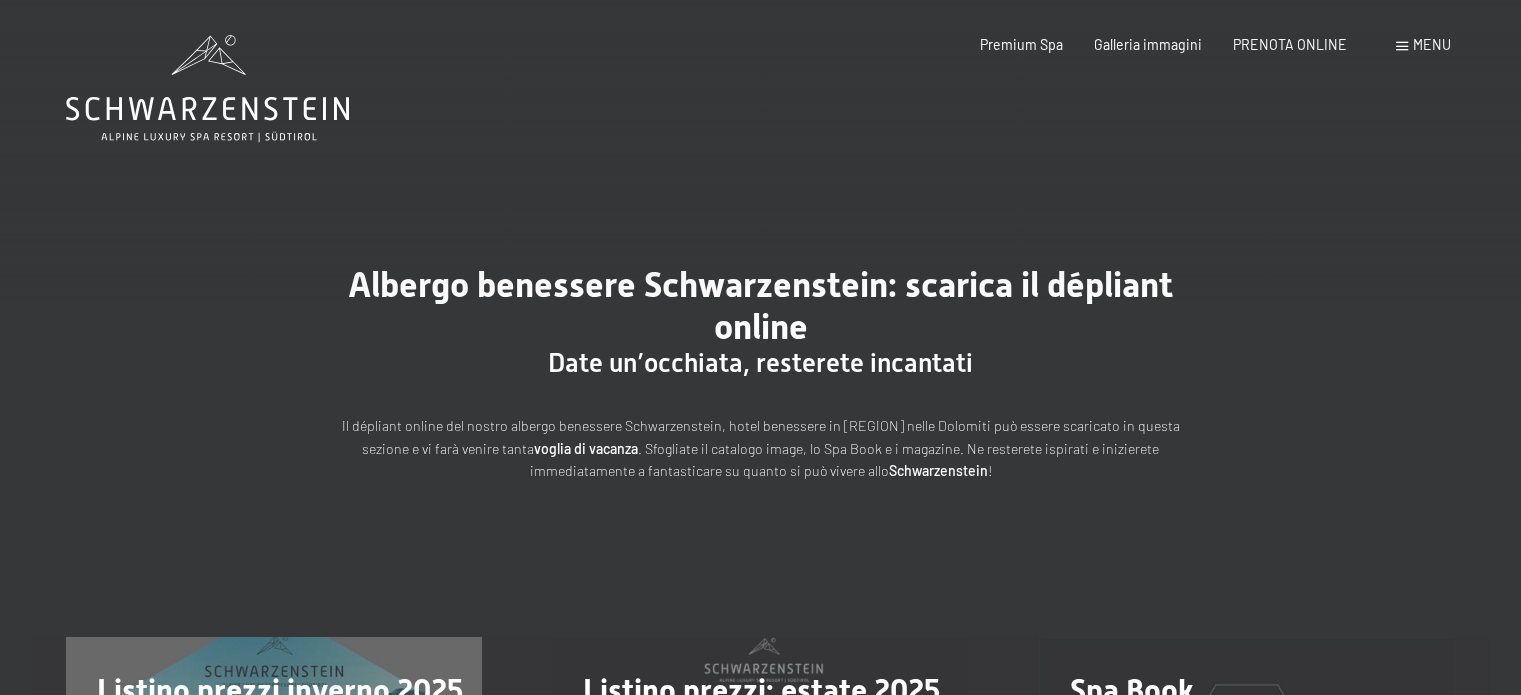 scroll, scrollTop: 0, scrollLeft: 0, axis: both 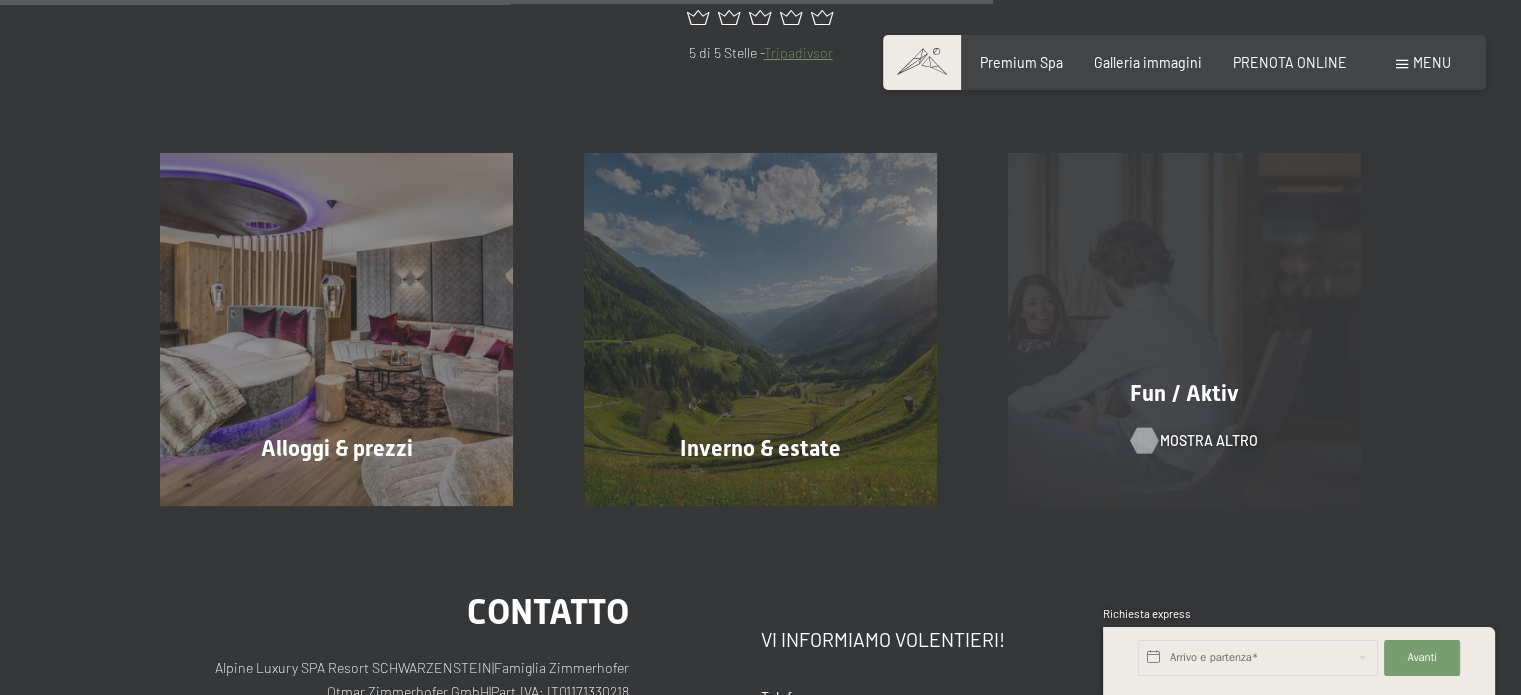 click on "mostra altro" at bounding box center (1209, 441) 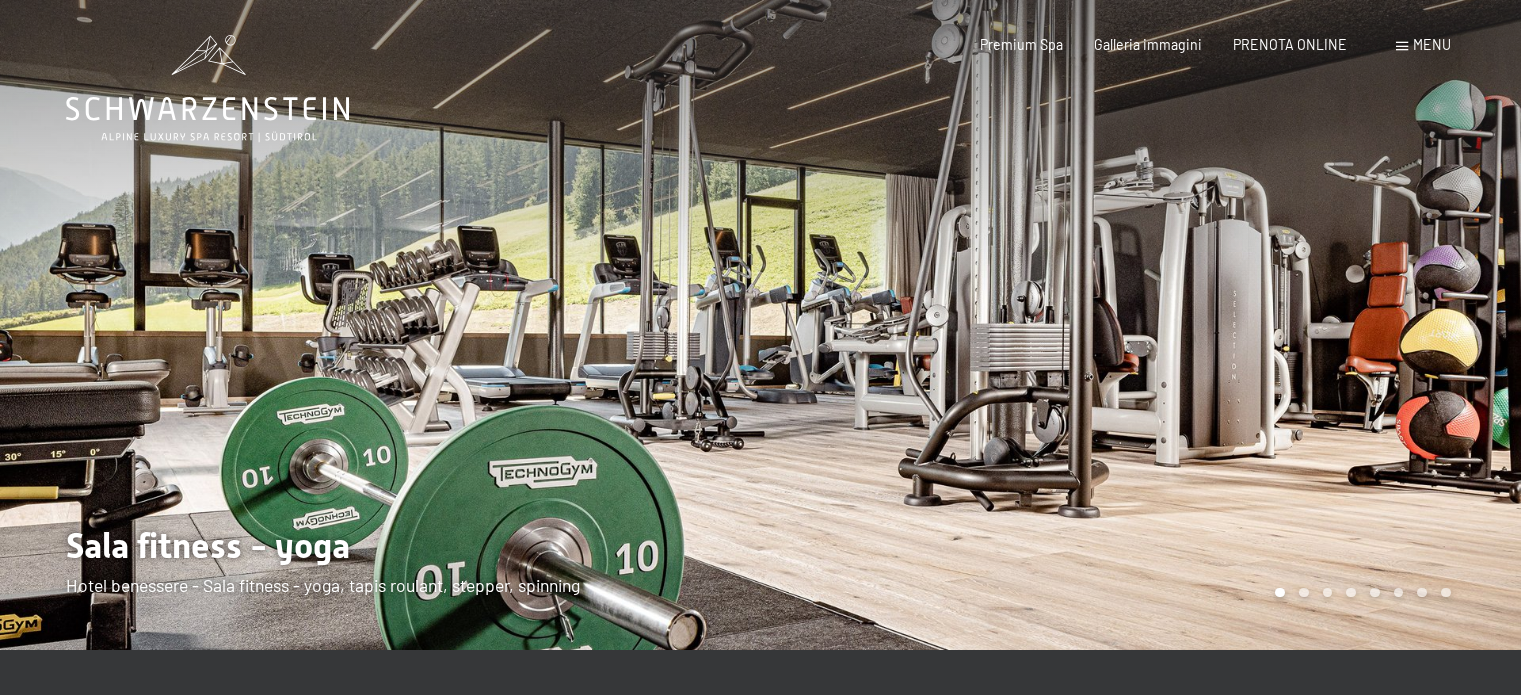 scroll, scrollTop: 0, scrollLeft: 0, axis: both 